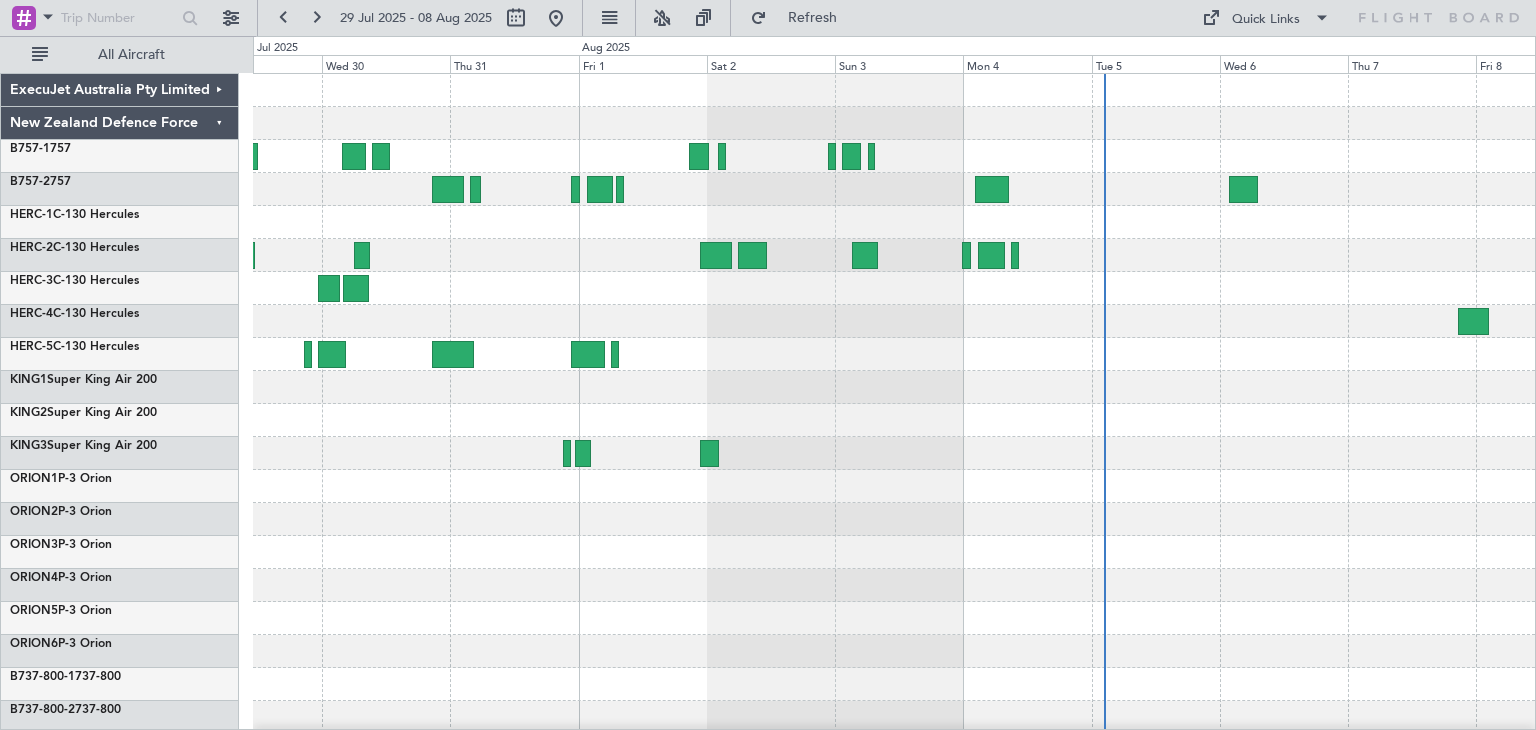 scroll, scrollTop: 0, scrollLeft: 0, axis: both 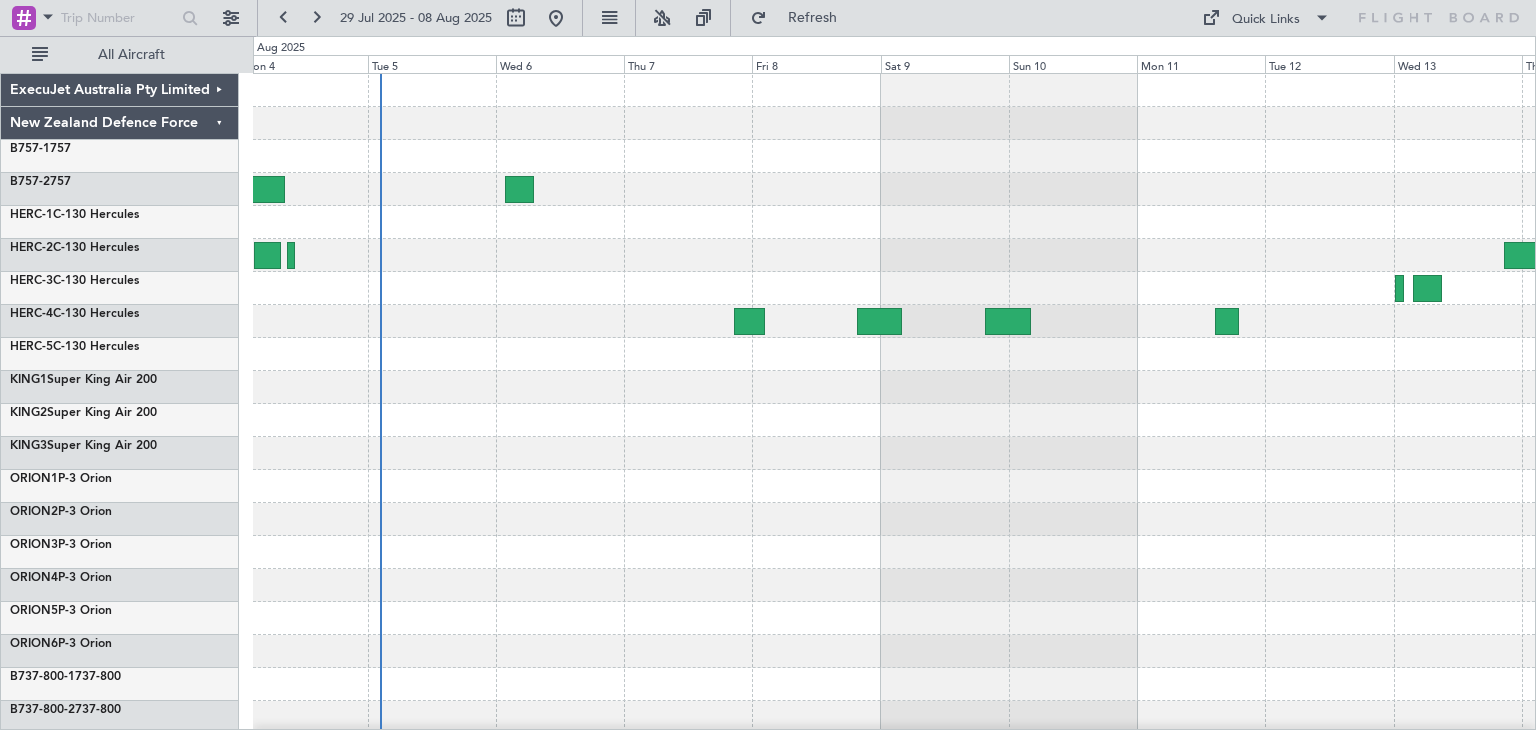 click 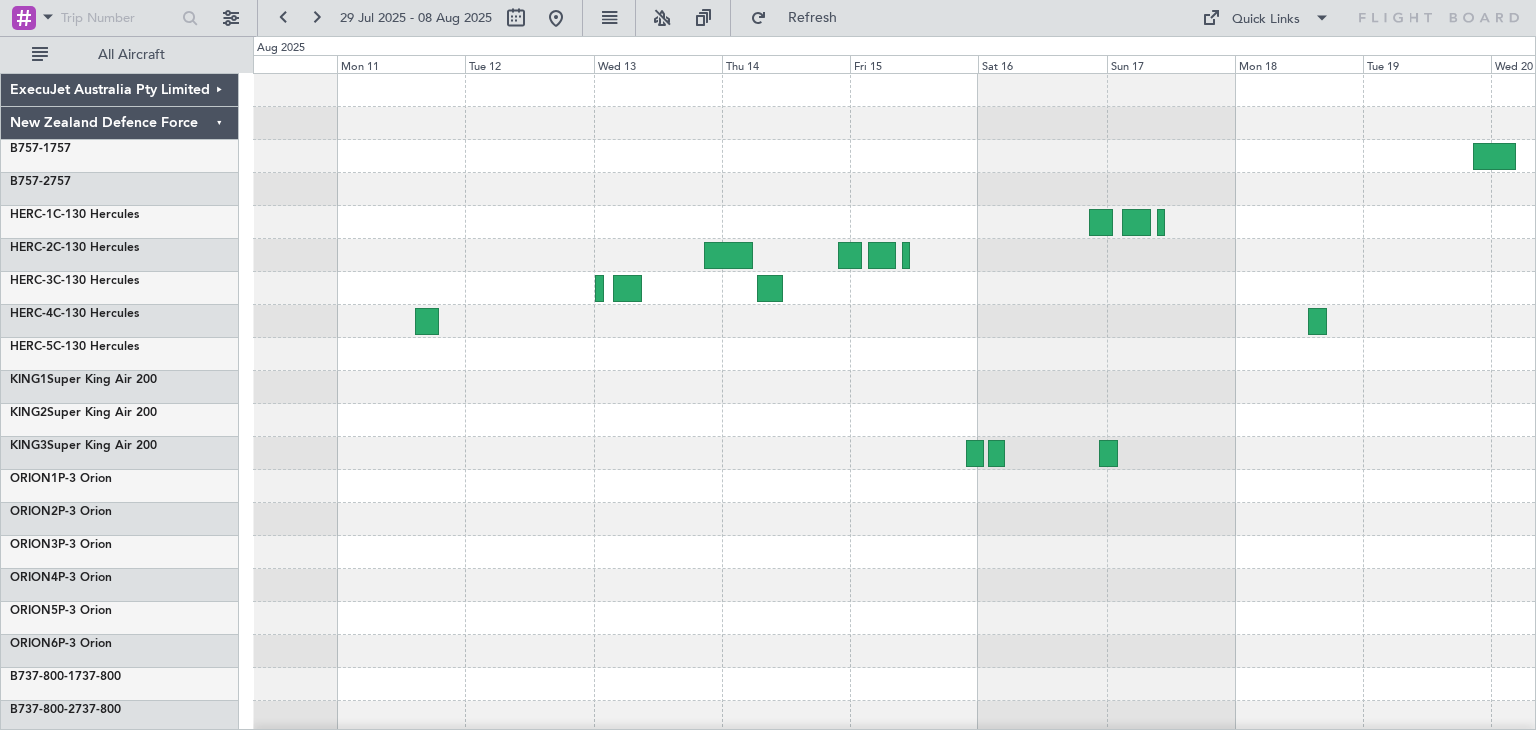 click 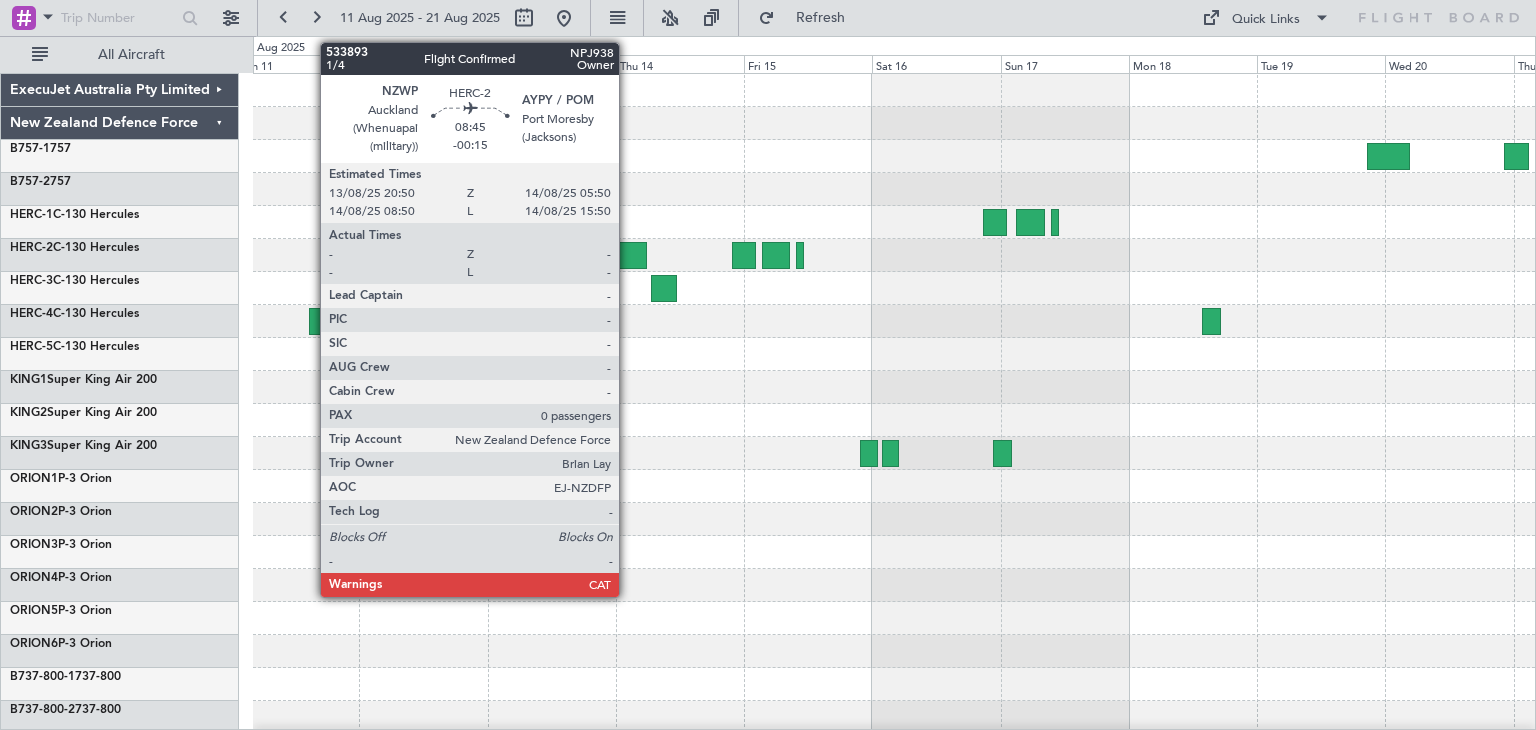 click 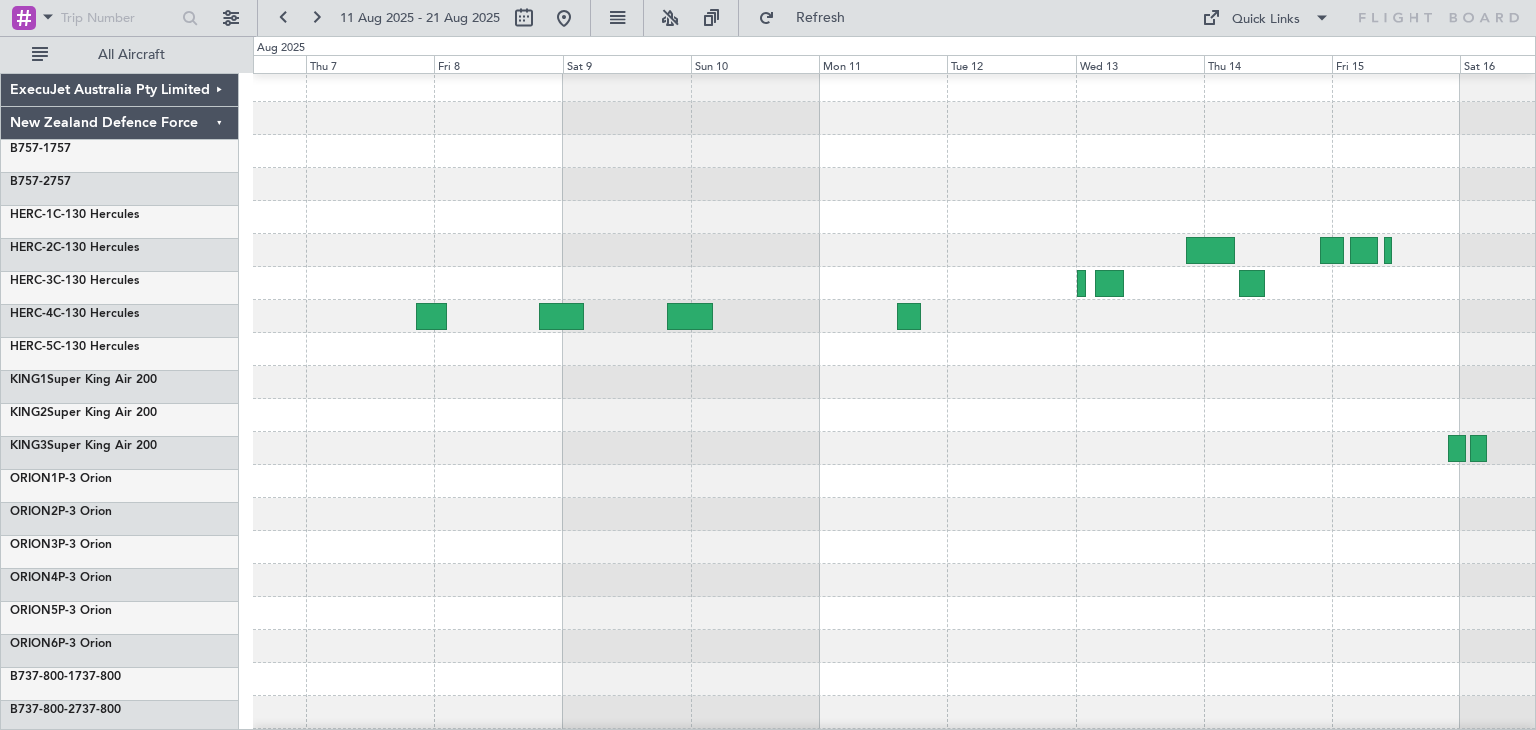 scroll, scrollTop: 14, scrollLeft: 0, axis: vertical 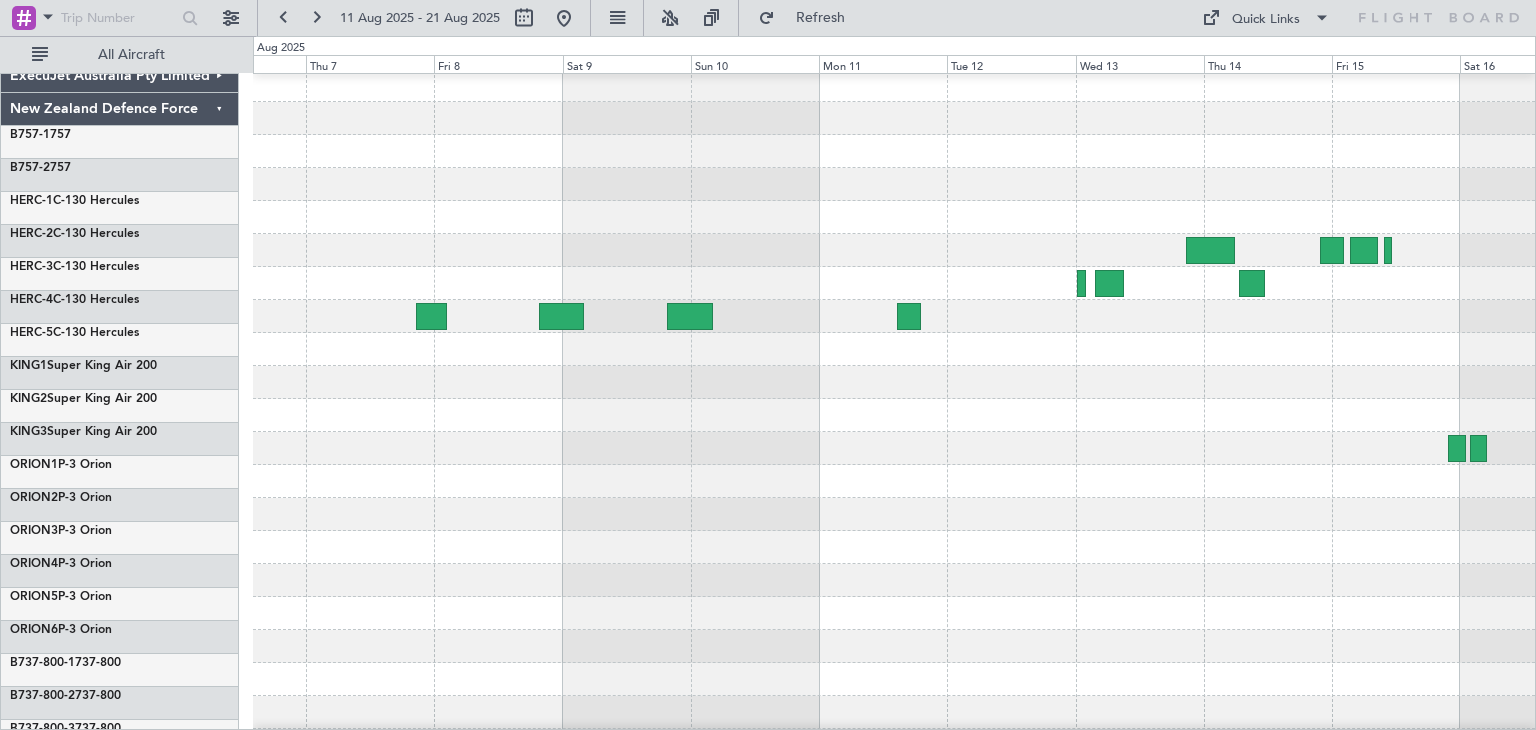 click 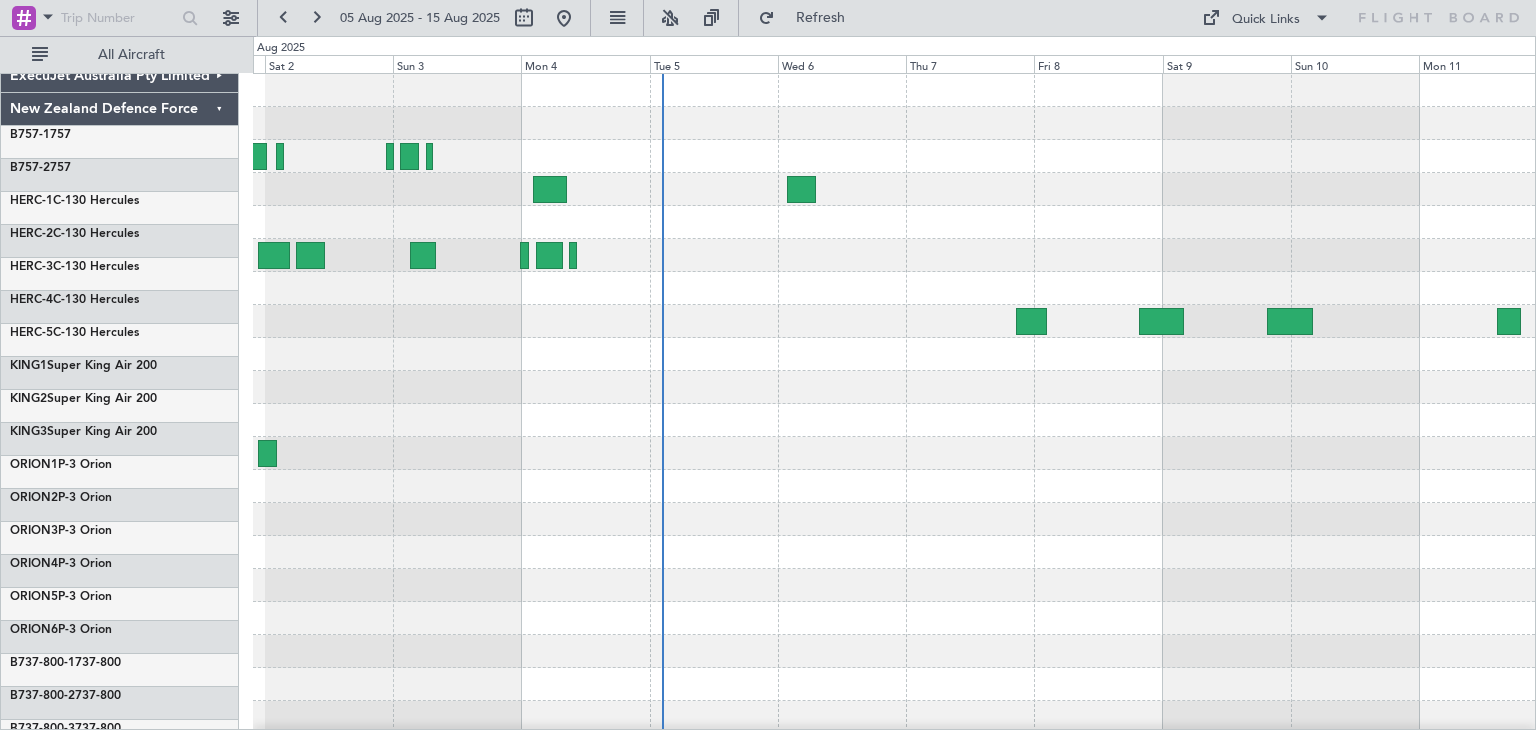 scroll, scrollTop: 0, scrollLeft: 0, axis: both 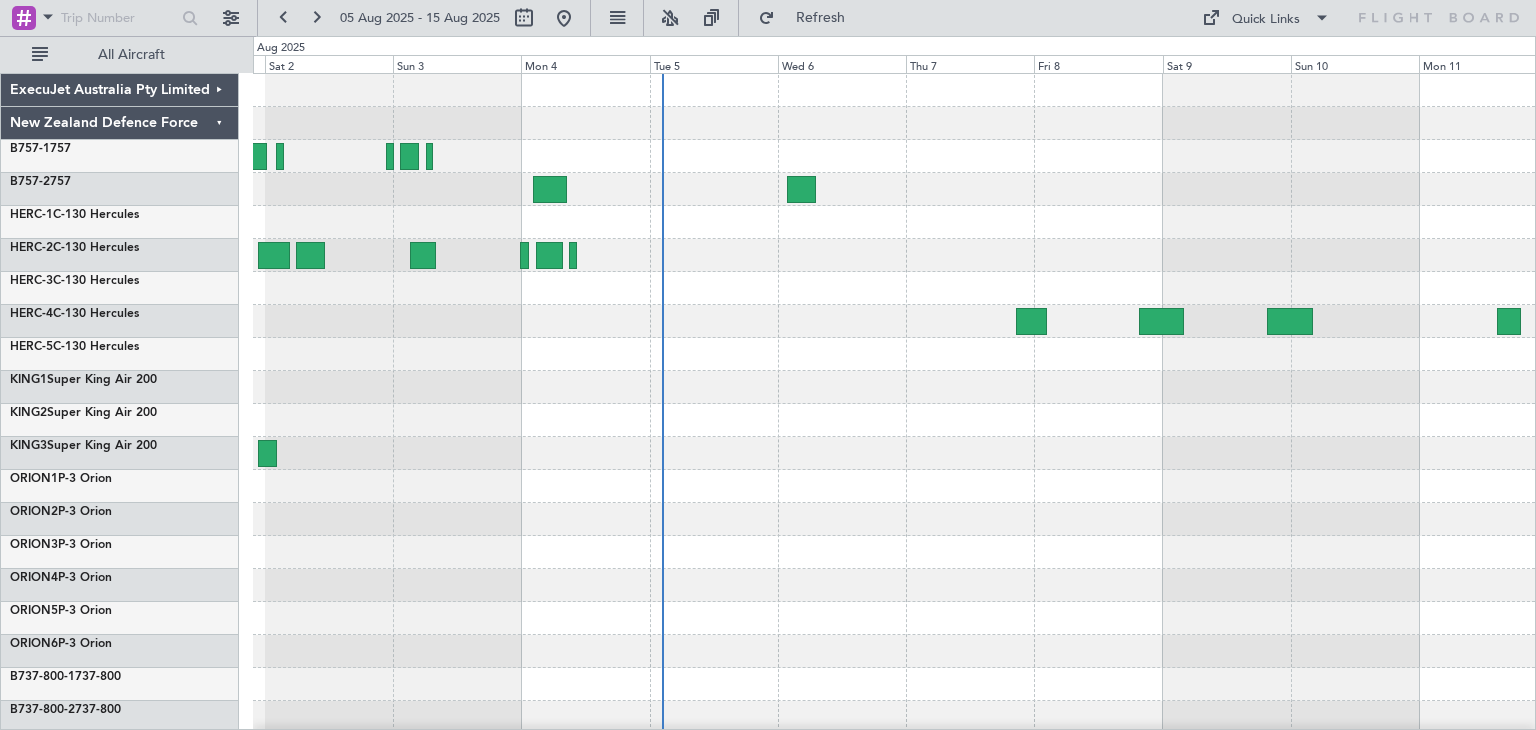 click 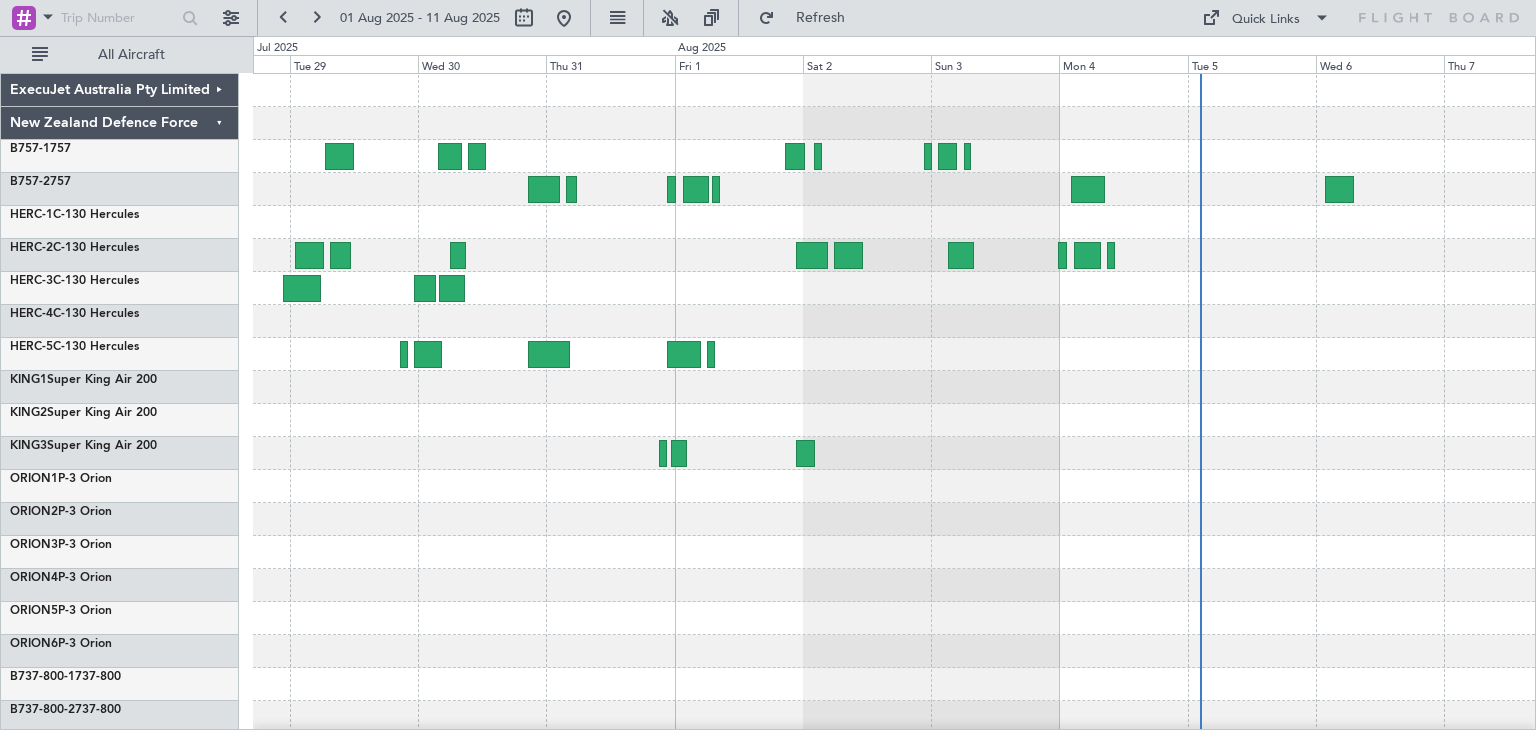 click 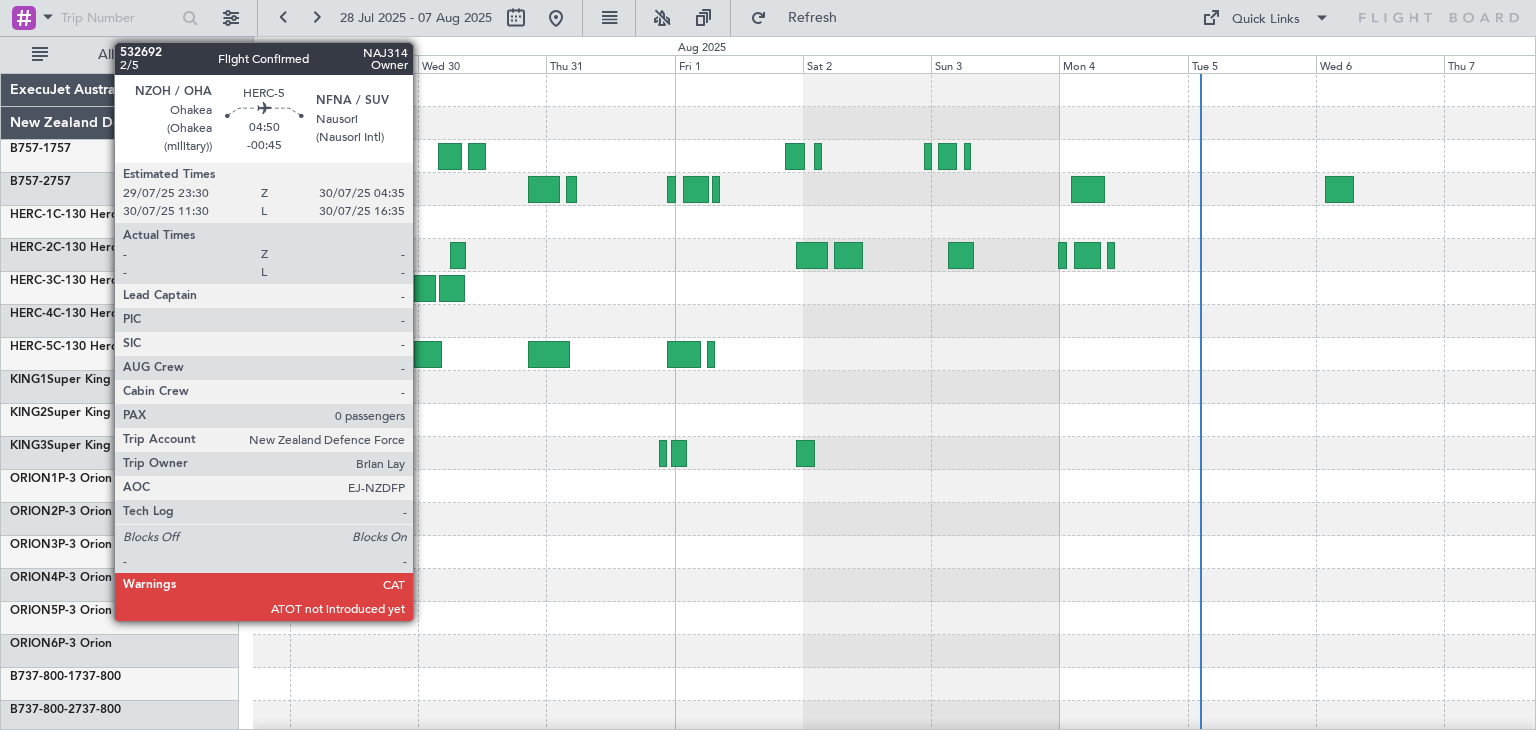 click 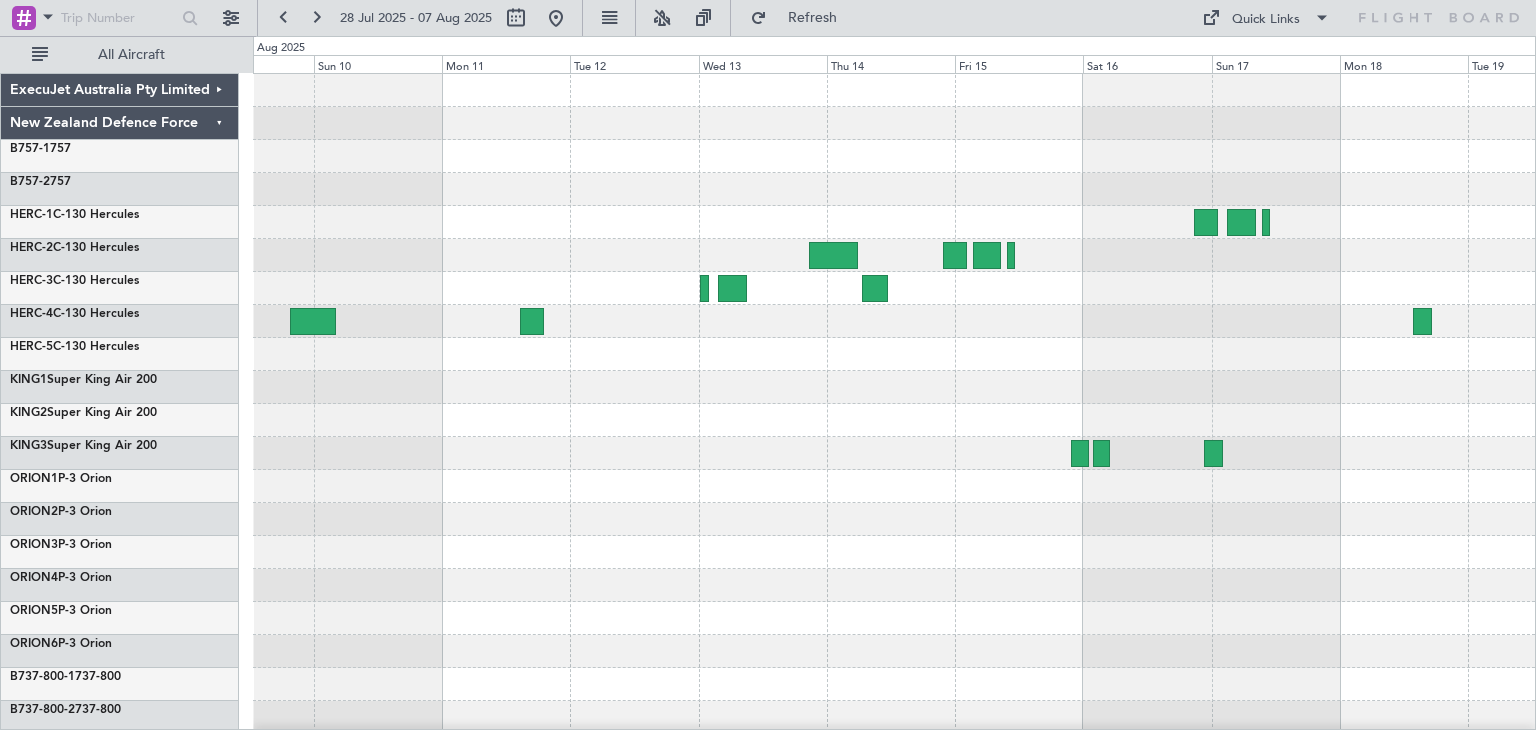click on "28 Jul 2025 - 07 Aug 2025  Refresh Quick Links All Aircraft
ExecuJet Australia Pty Limited
New Zealand Defence Force
B757-1  757
B757-2  757
HERC-1  C-130 Hercules
HERC-2  C-130 Hercules
HERC-3  C-130 Hercules
HERC-4  C-130 Hercules
HERC-5  C-130 Hercules
KING1  Super King Air 200
KING2  Super King Air 200" at bounding box center [768, 365] 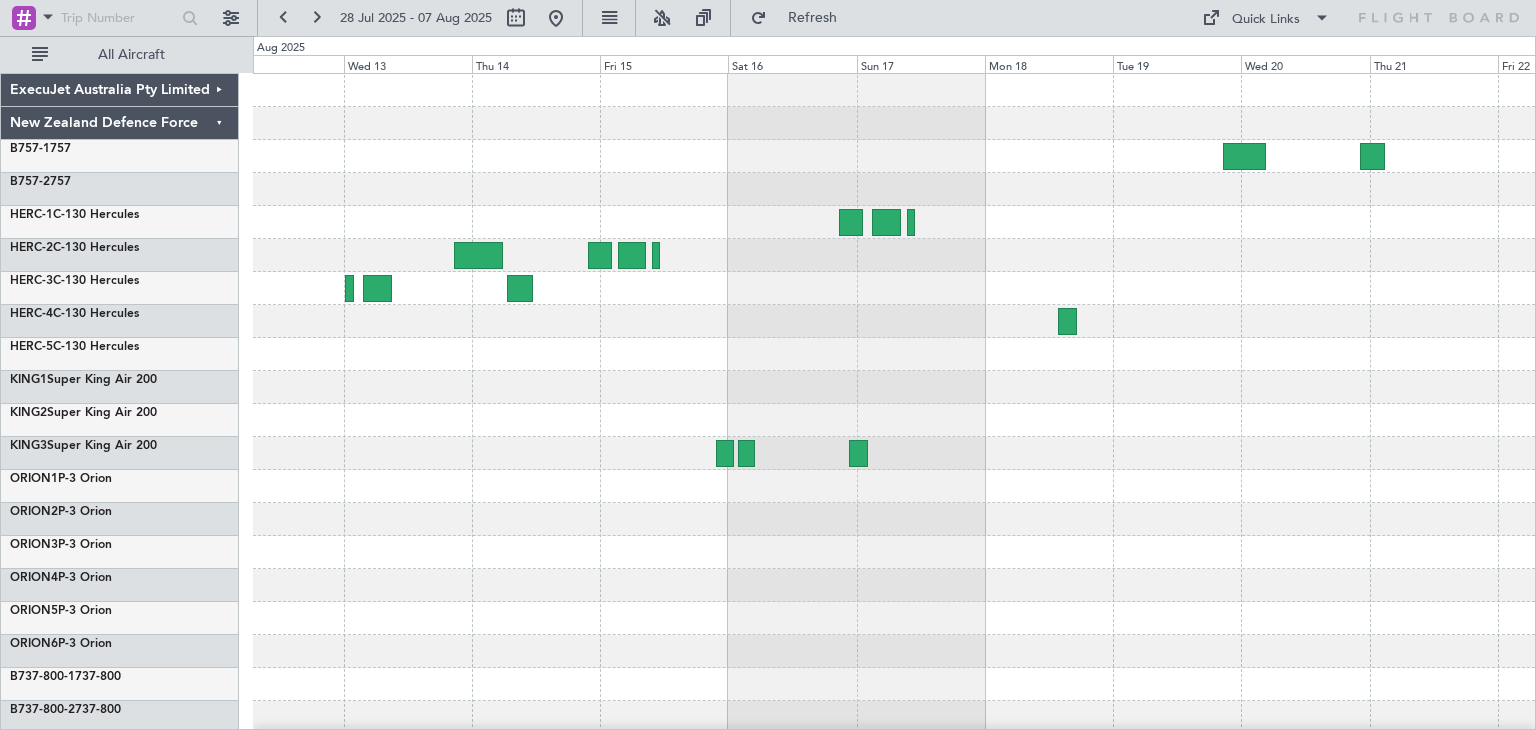 click 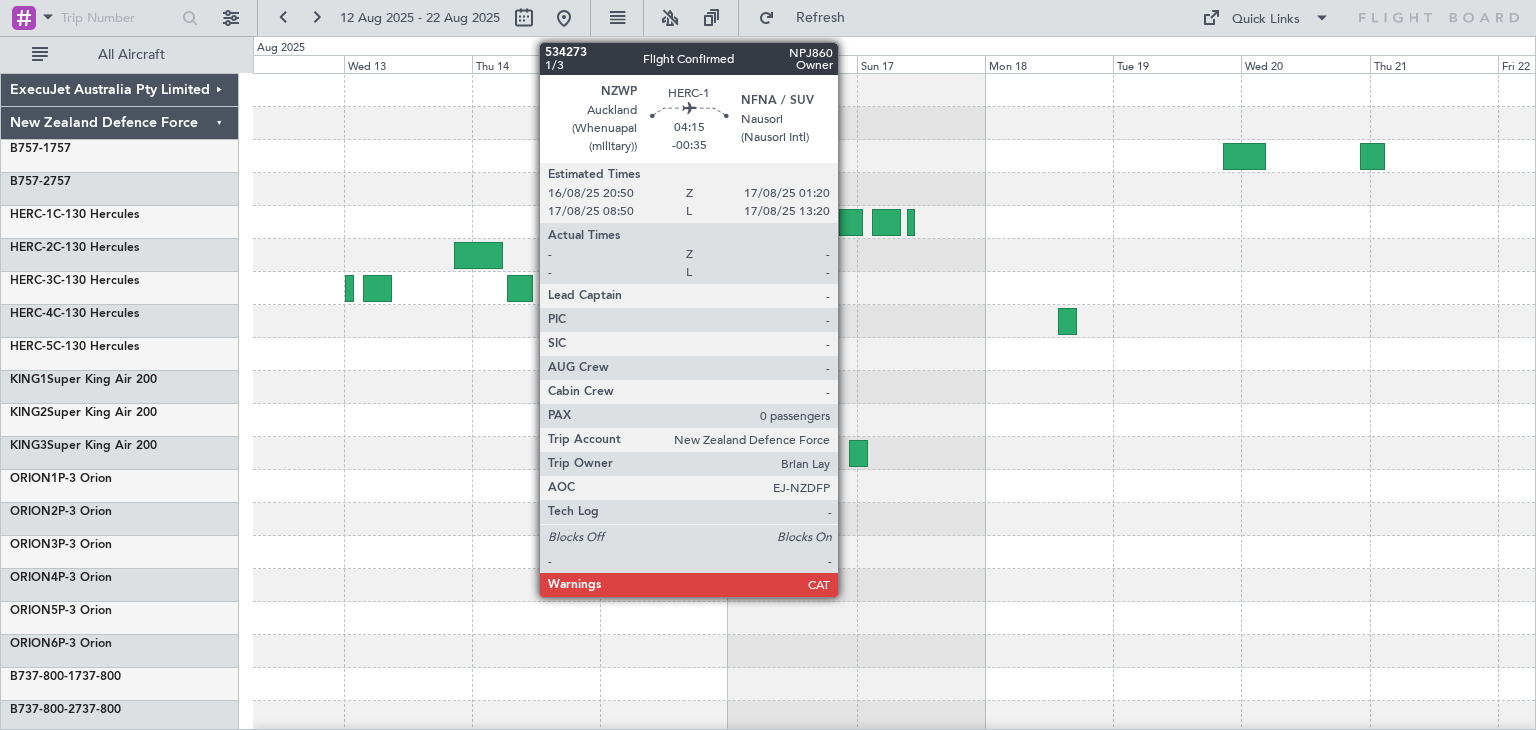 click 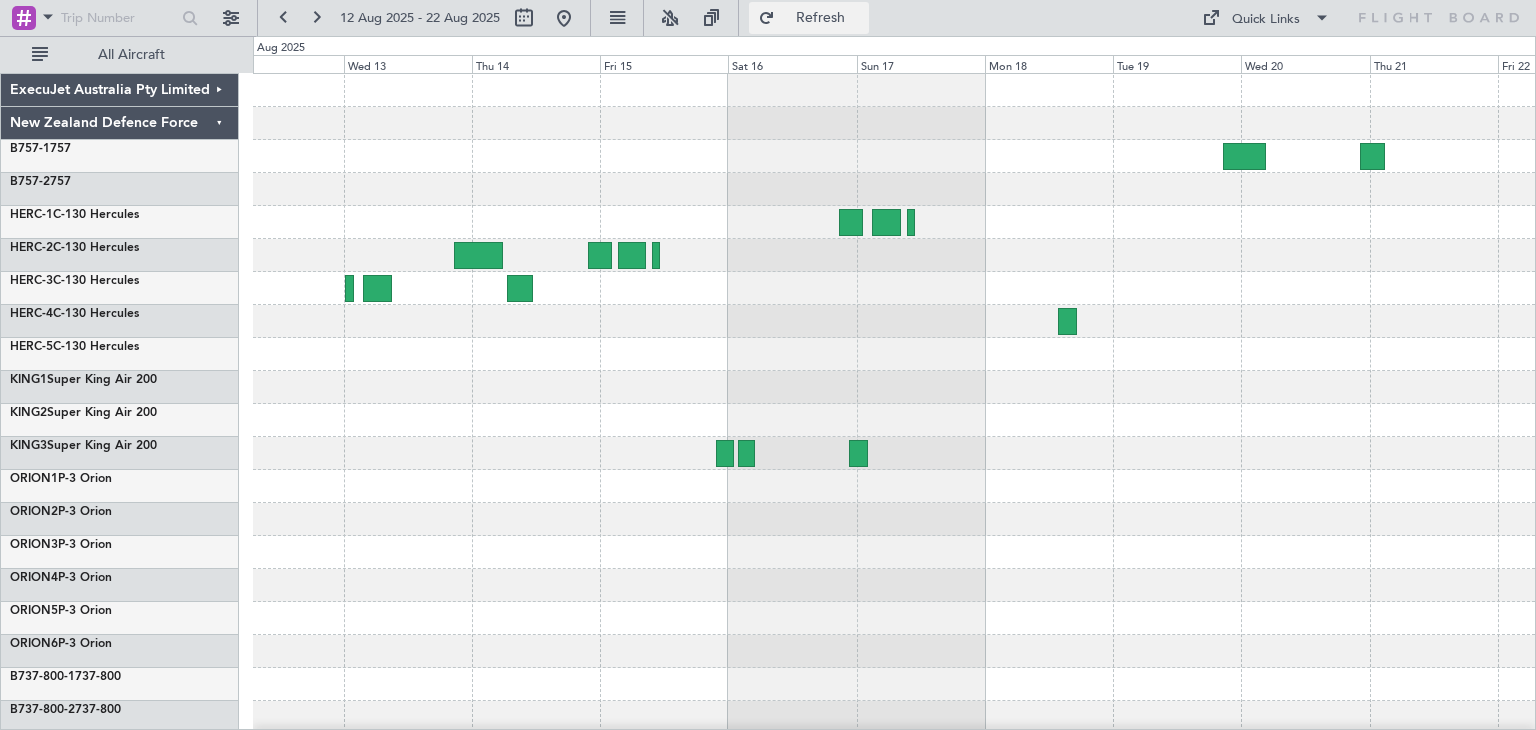 click on "Refresh" 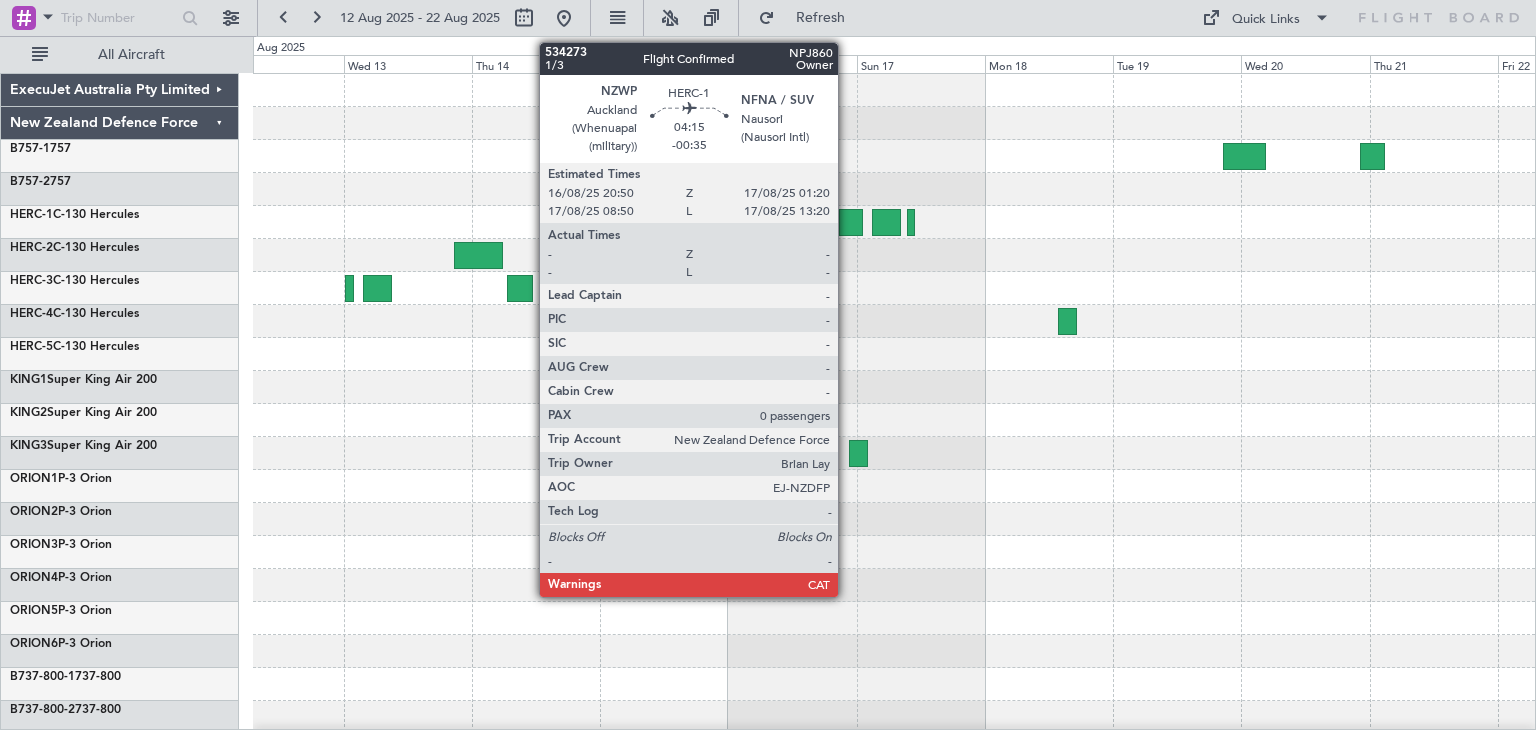 click 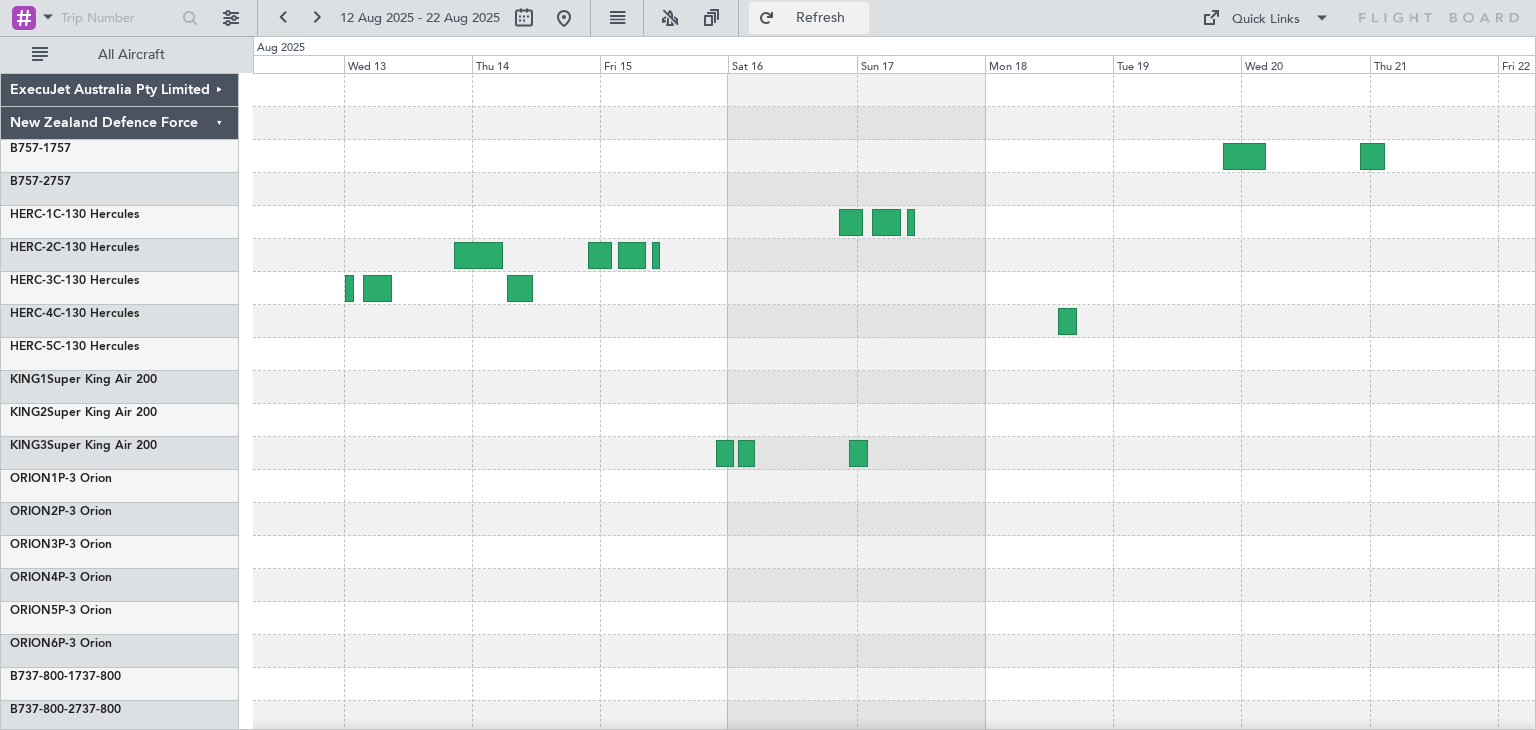 click on "Refresh" 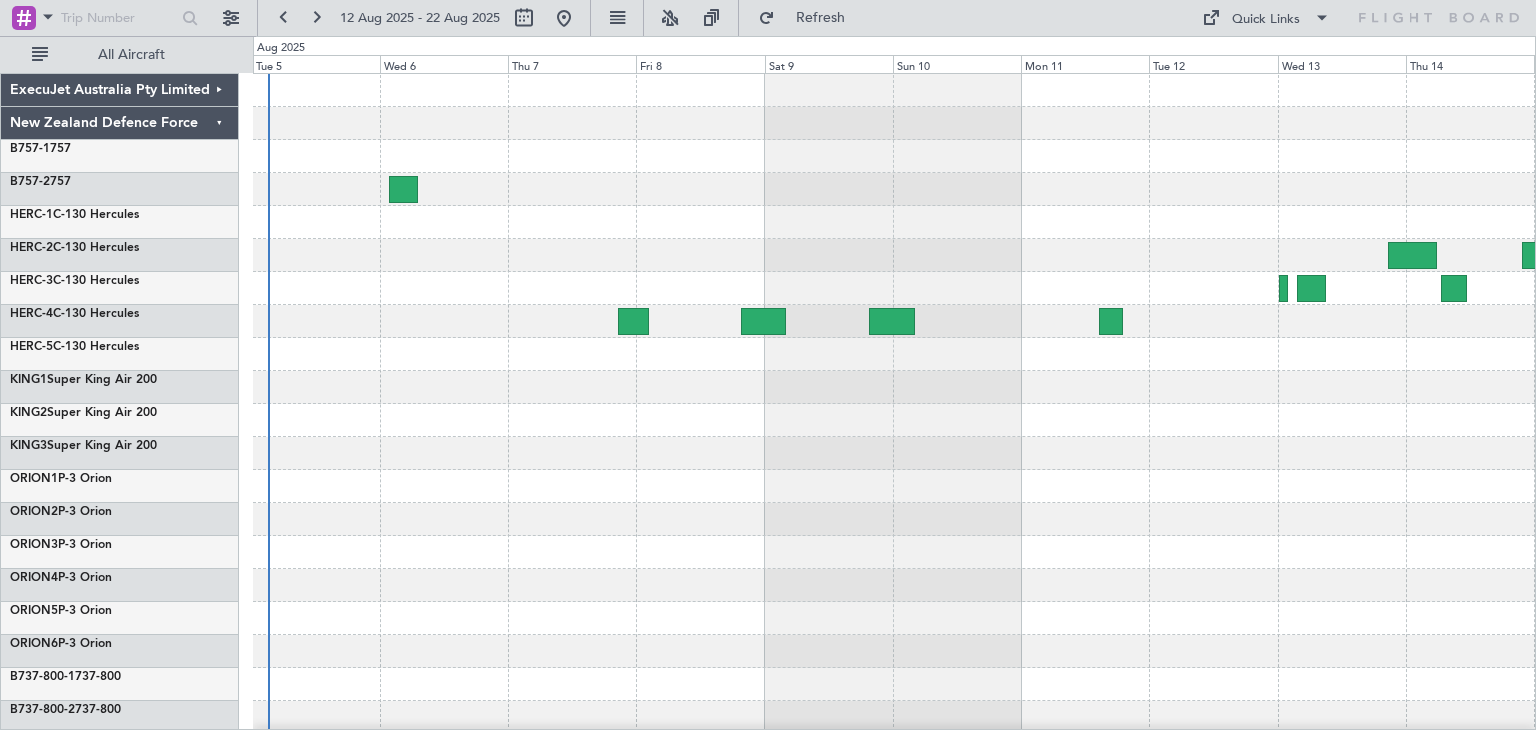 click on "ExecuJet Australia Pty Limited
New Zealand Defence Force
B757-1  757
B757-2  757
HERC-1  C-130 Hercules
HERC-2  C-130 Hercules
HERC-3  C-130 Hercules
HERC-4  C-130 Hercules
HERC-5  C-130 Hercules
KING1  Super King Air 200
KING2  Super King Air 200" 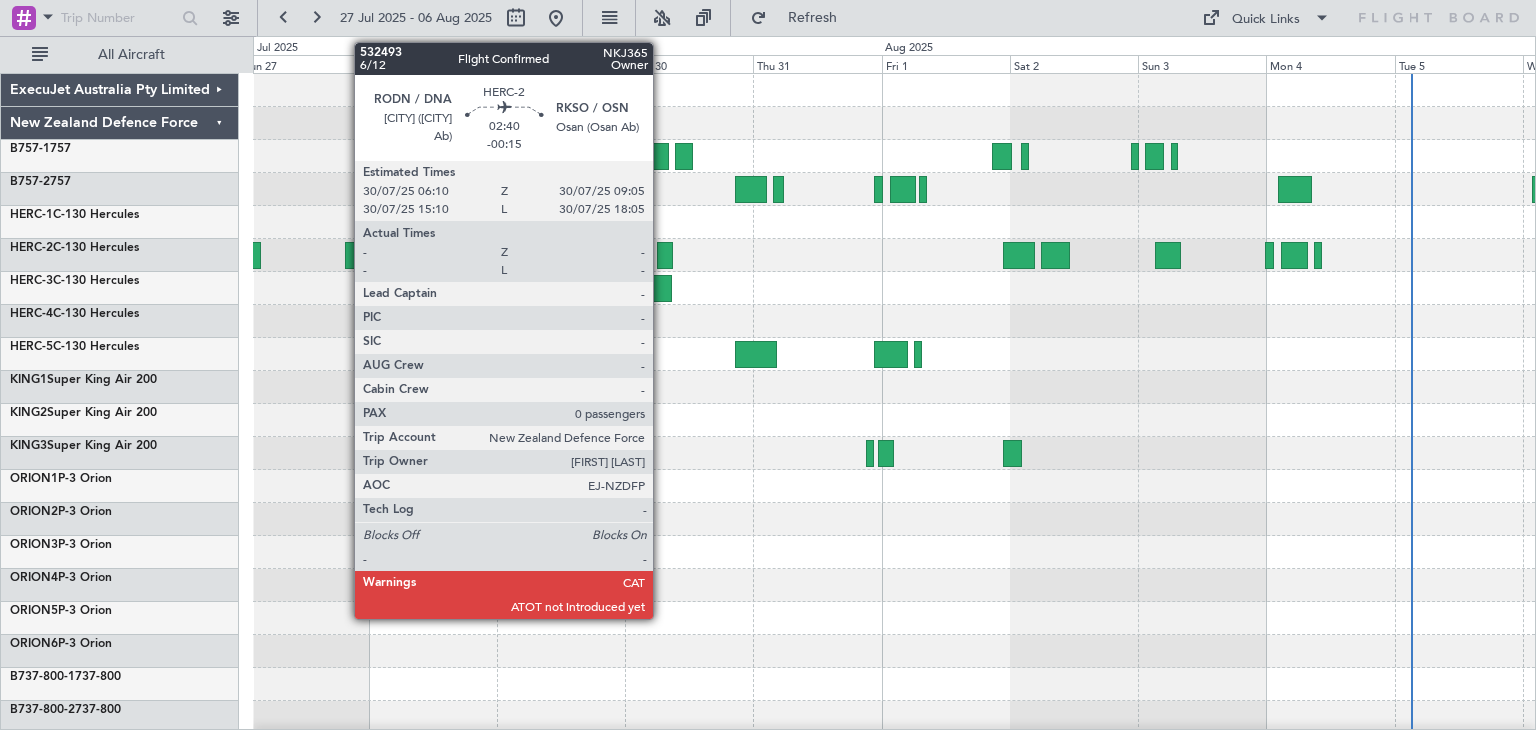 click 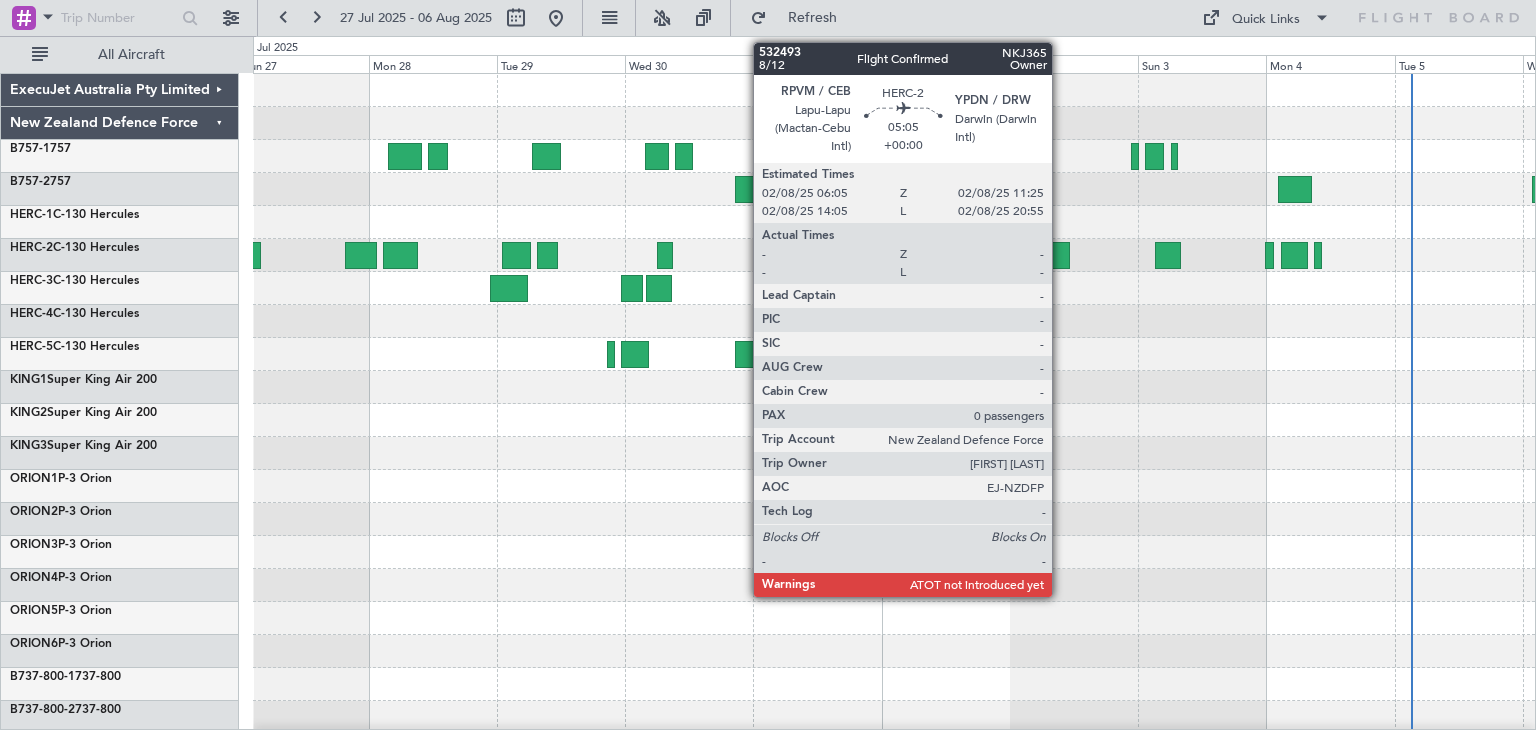 click 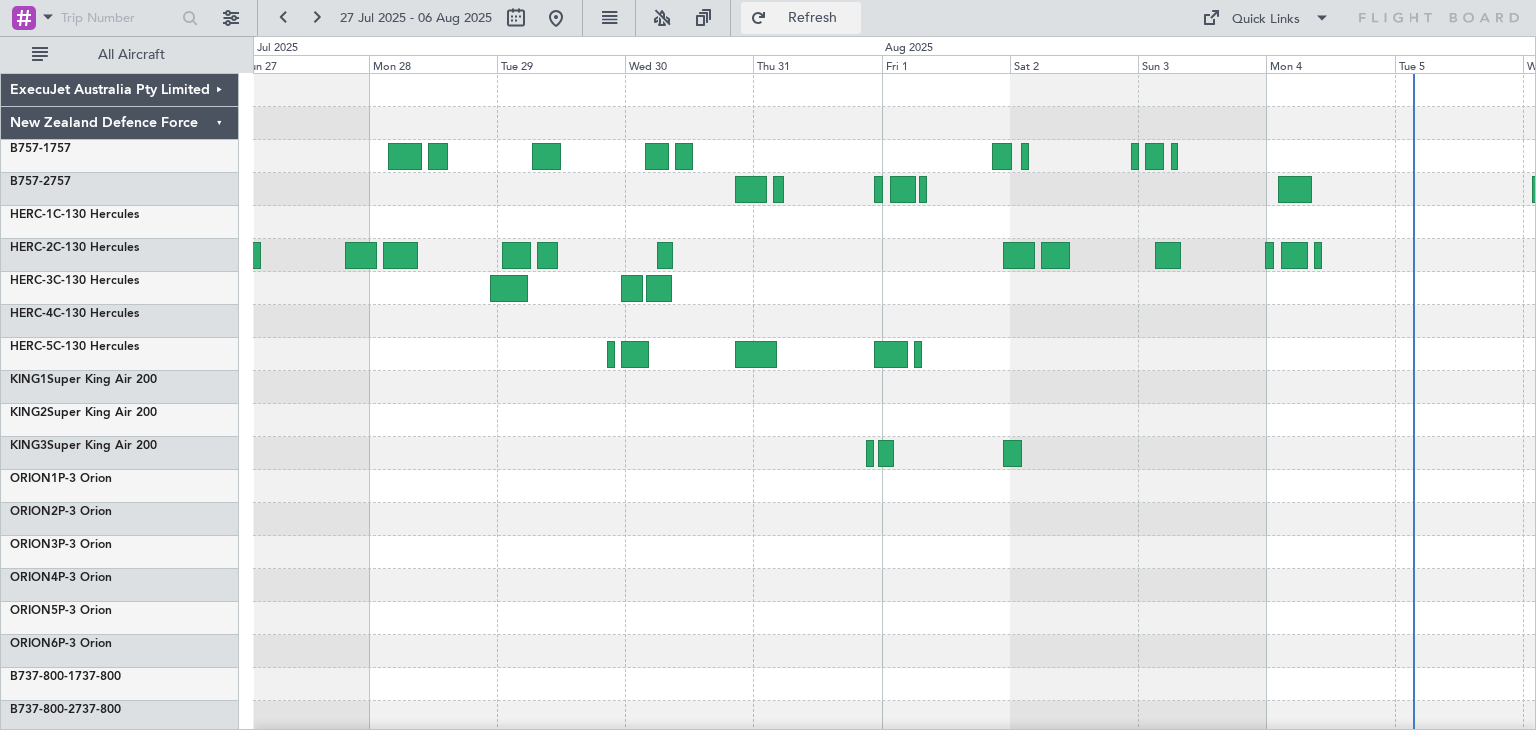 click on "Refresh" 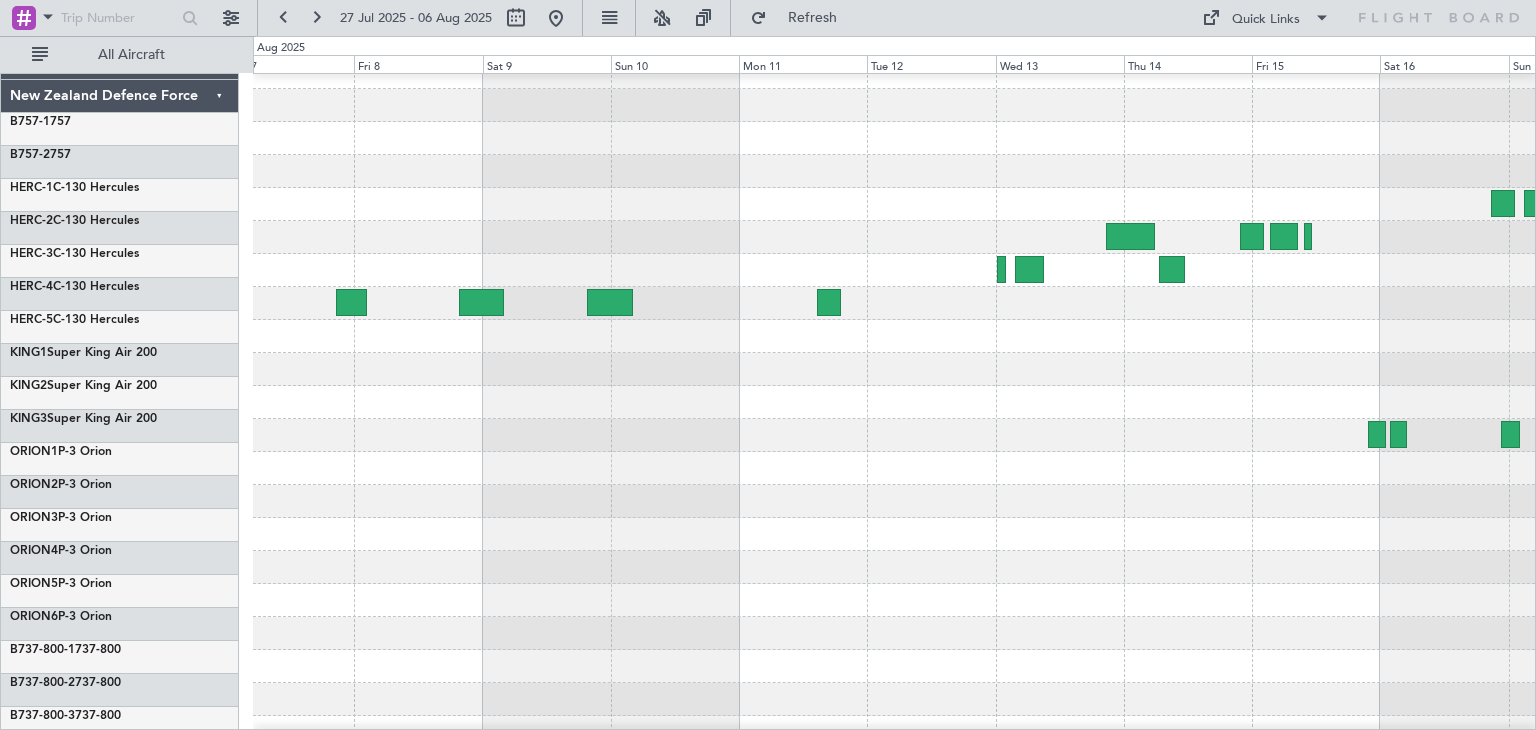 scroll, scrollTop: 0, scrollLeft: 0, axis: both 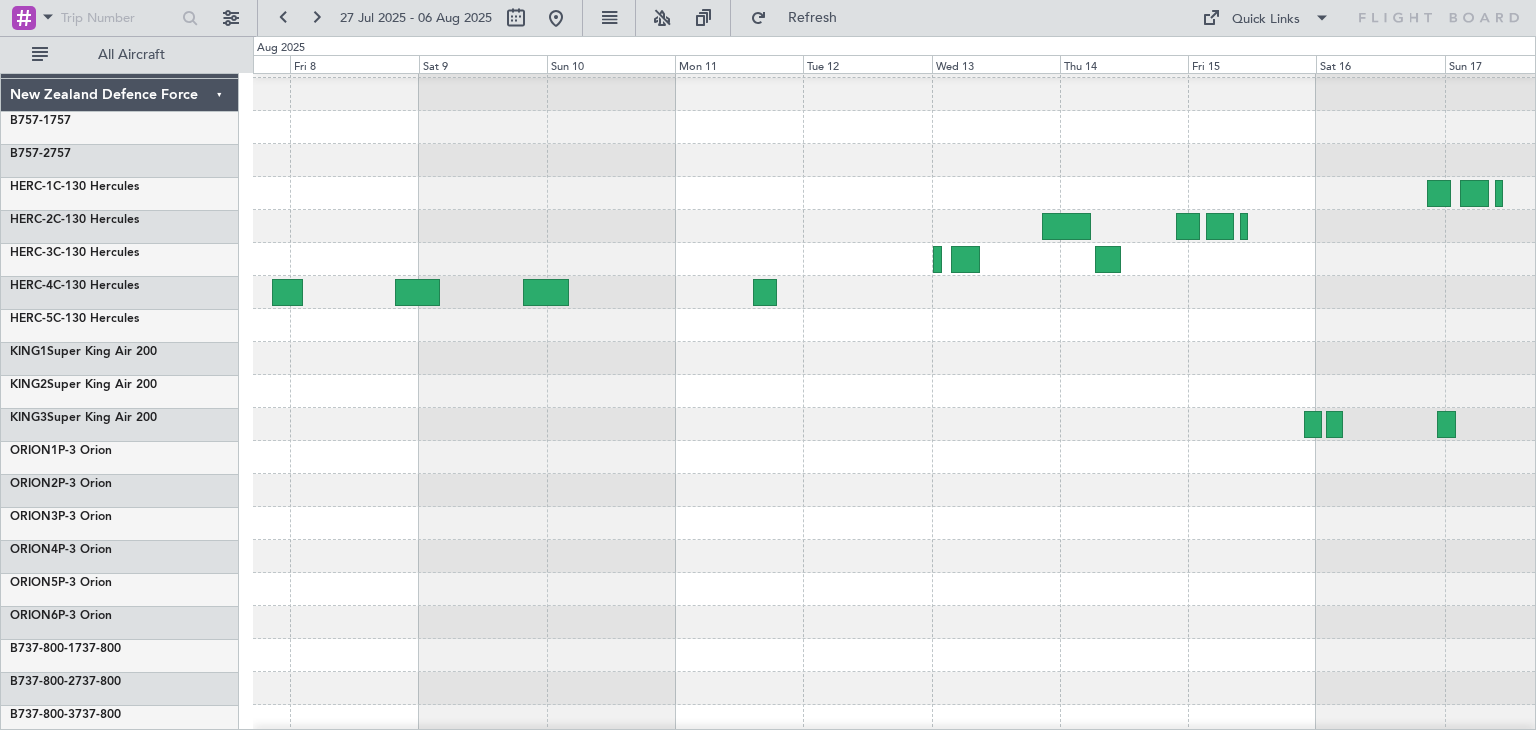 click on "27 Jul 2025 - 06 Aug 2025  Refresh Quick Links All Aircraft
ExecuJet Australia Pty Limited
New Zealand Defence Force
B757-1  757
B757-2  757
HERC-1  C-130 Hercules
HERC-2  C-130 Hercules
HERC-3  C-130 Hercules
HERC-4  C-130 Hercules
HERC-5  C-130 Hercules
KING1  Super King Air 200
KING2  Super King Air 200" at bounding box center (768, 365) 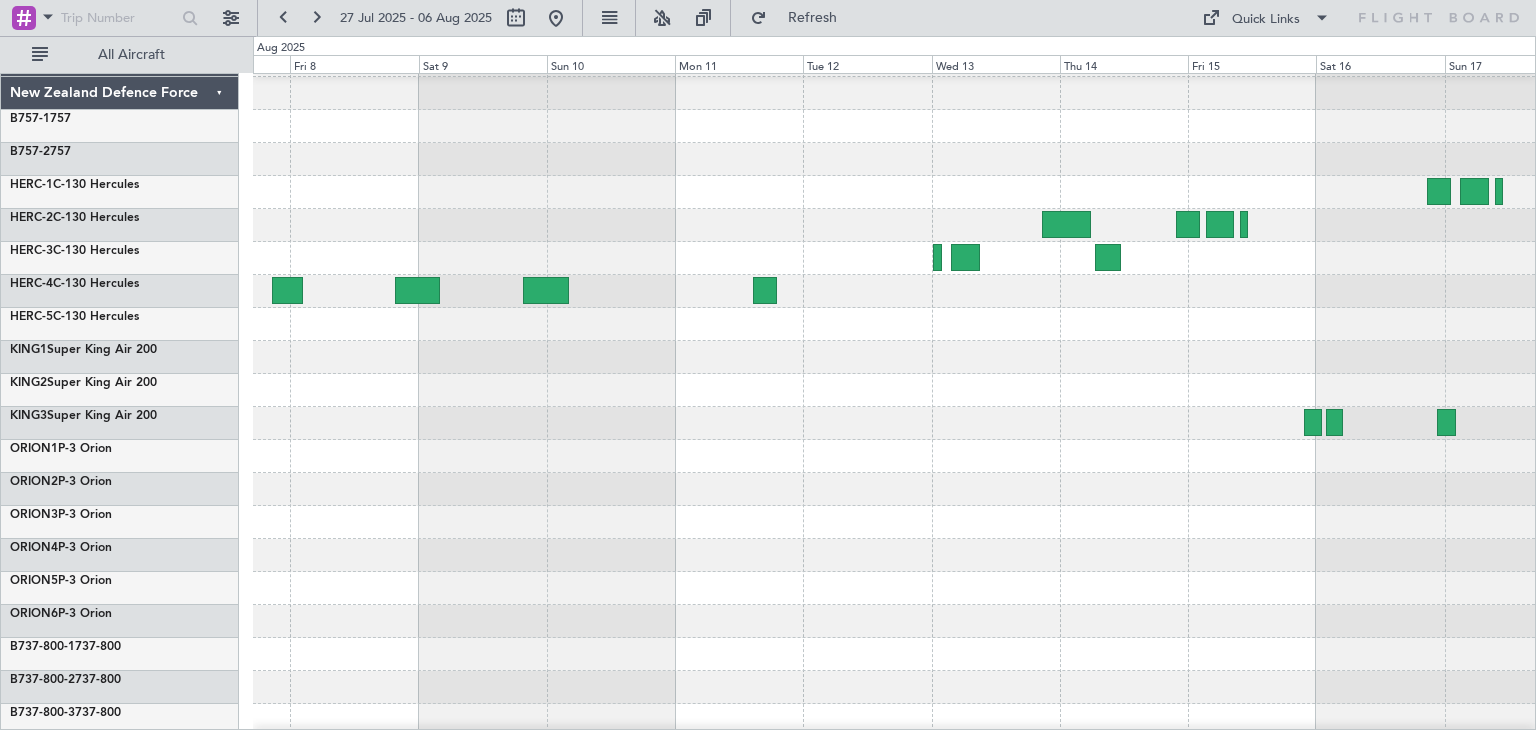 scroll, scrollTop: 0, scrollLeft: 0, axis: both 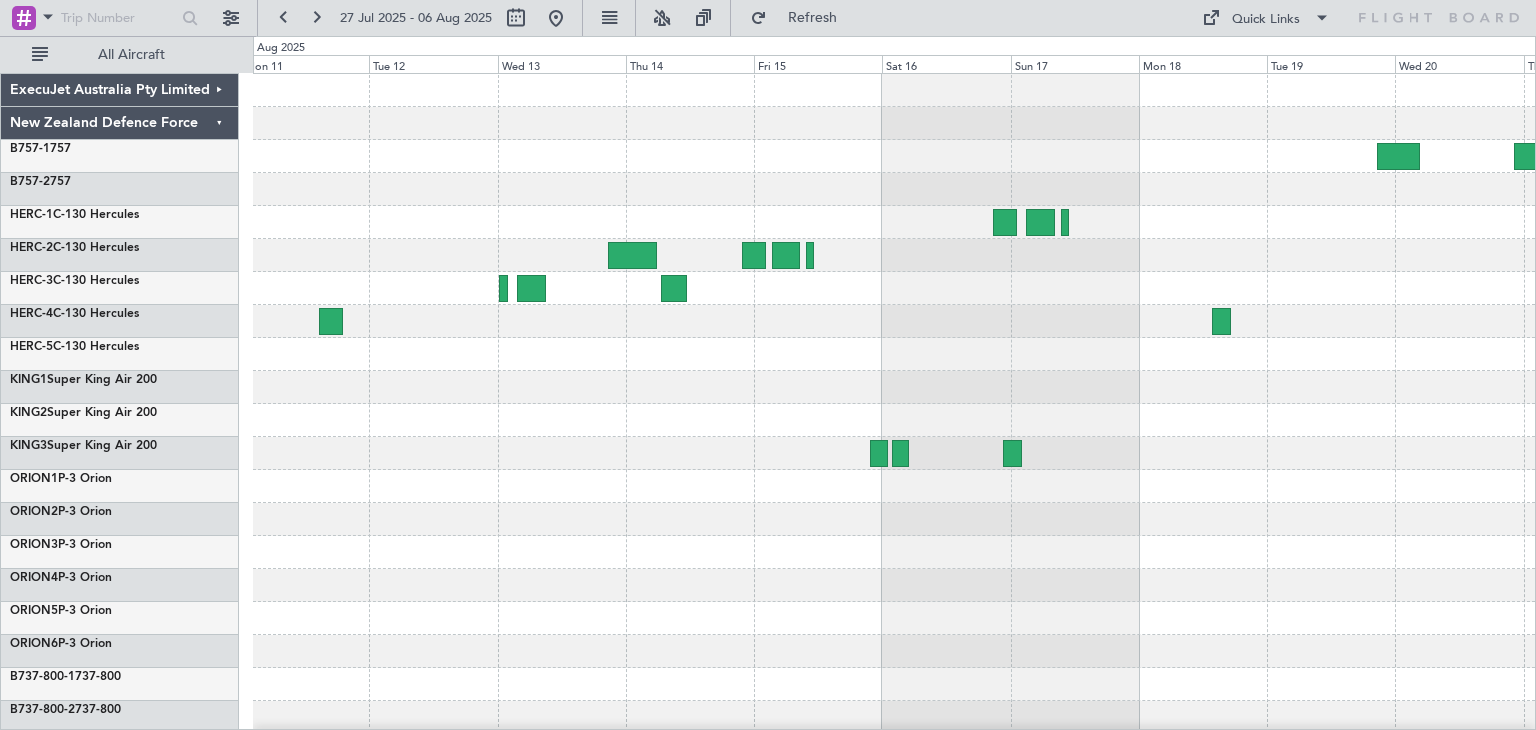 click 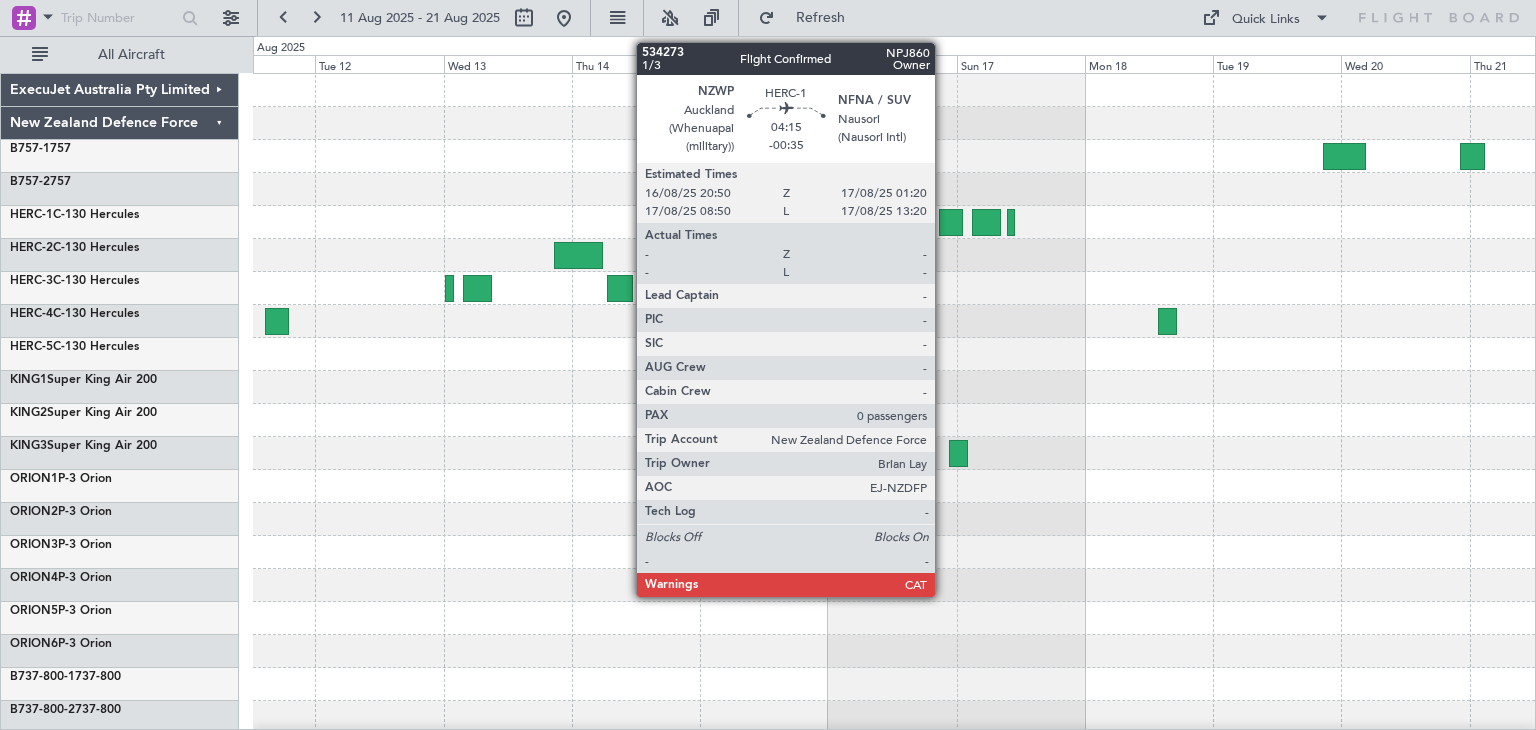 click 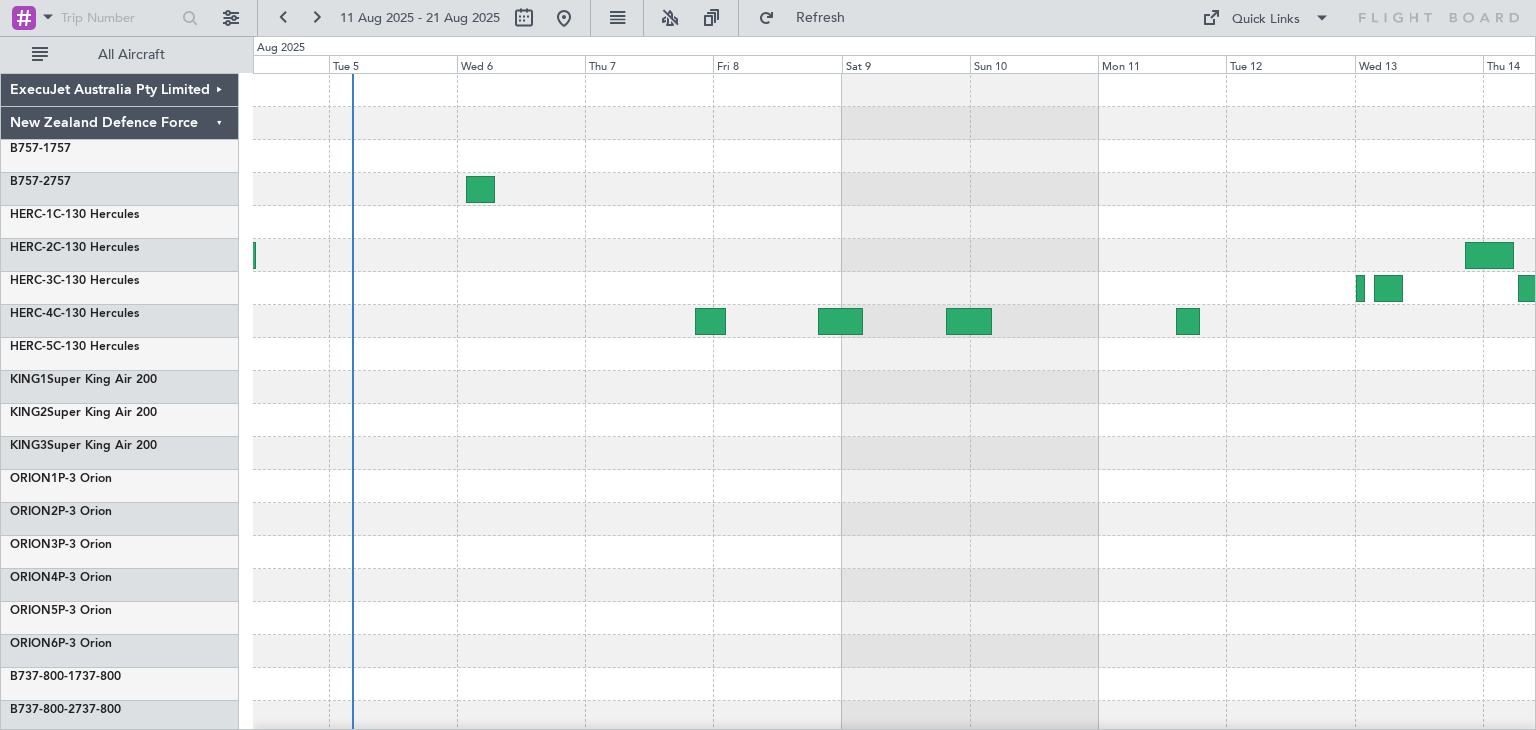 click on "ExecuJet Australia Pty Limited
New Zealand Defence Force
B757-1  757
B757-2  757
HERC-1  C-130 Hercules
HERC-2  C-130 Hercules
HERC-3  C-130 Hercules
HERC-4  C-130 Hercules
HERC-5  C-130 Hercules
KING1  Super King Air 200
KING2  Super King Air 200" 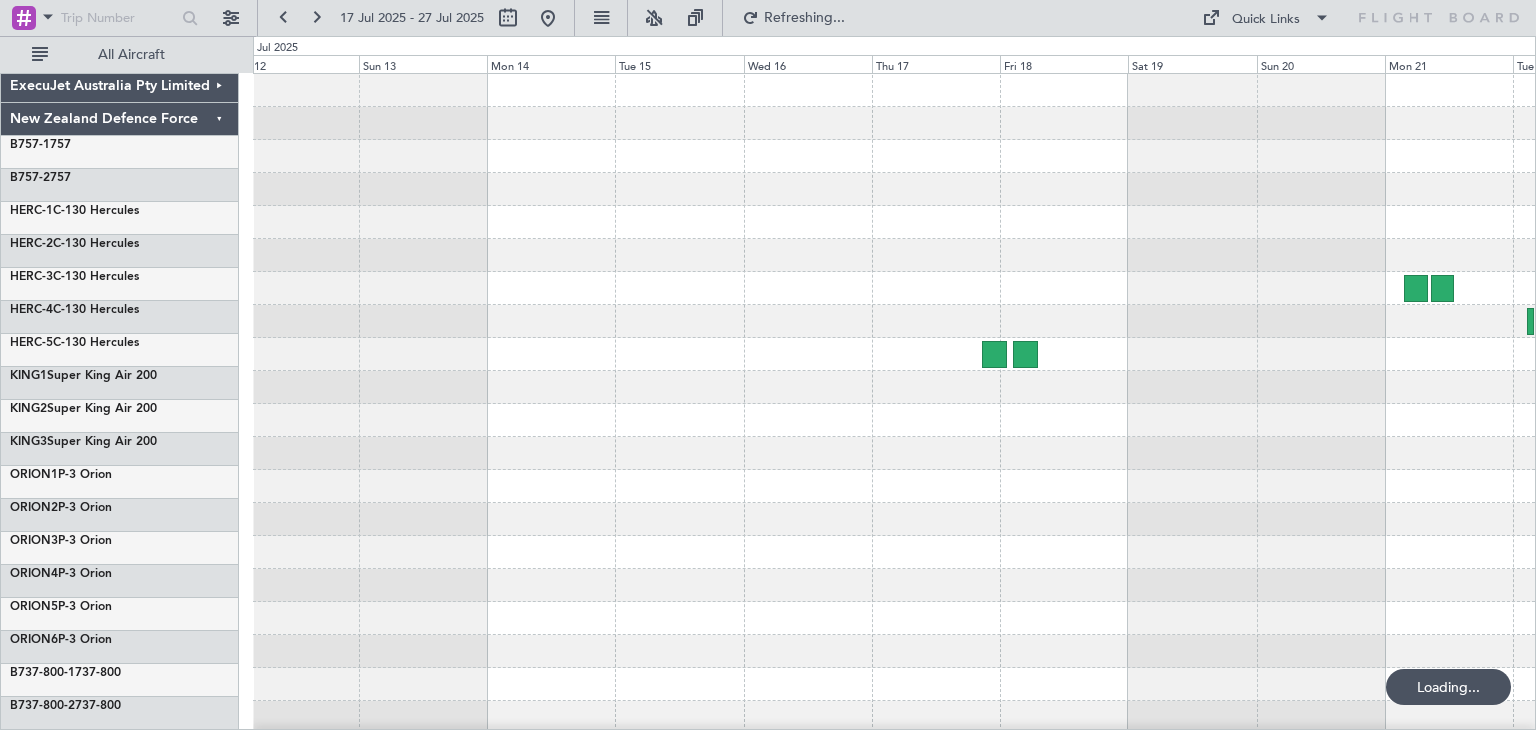 scroll, scrollTop: 0, scrollLeft: 0, axis: both 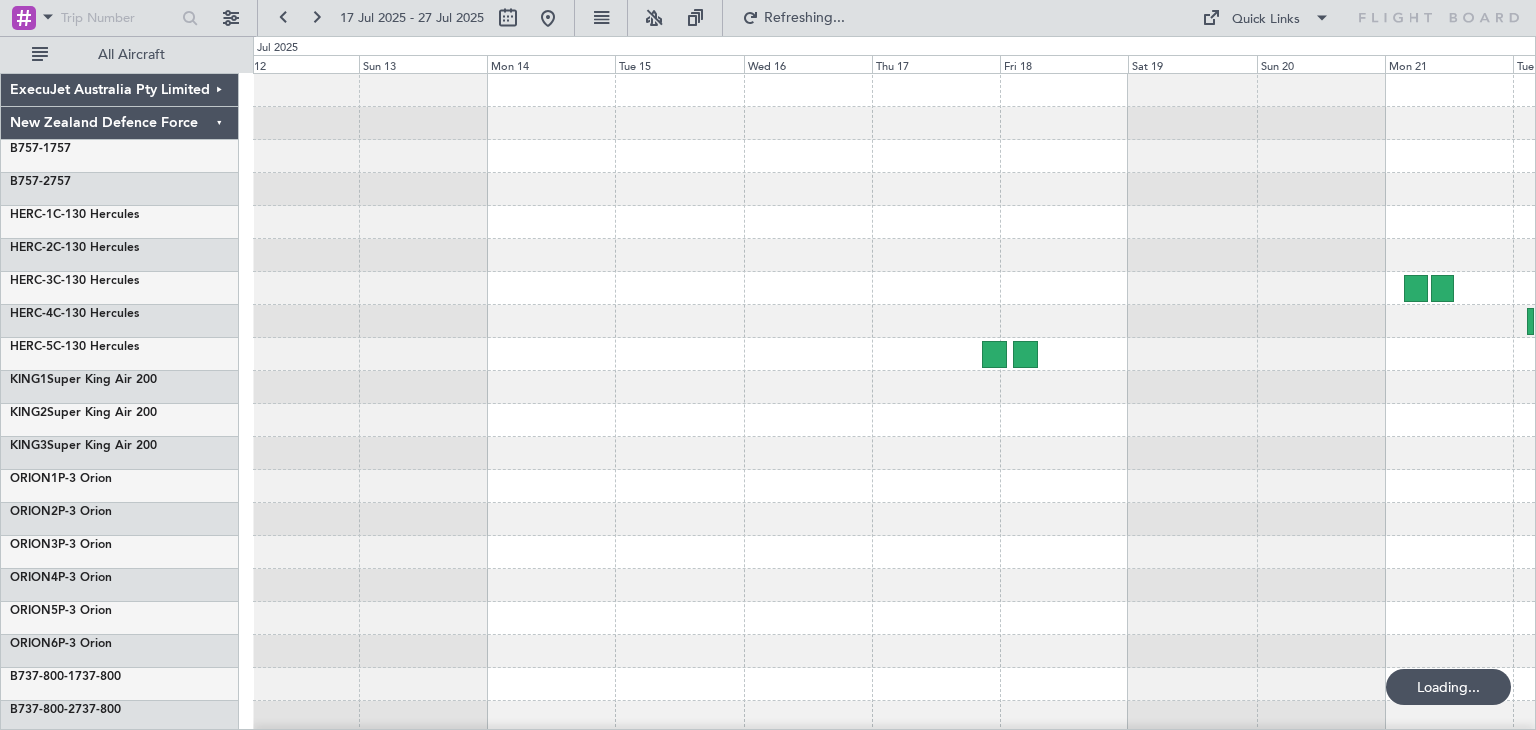 click 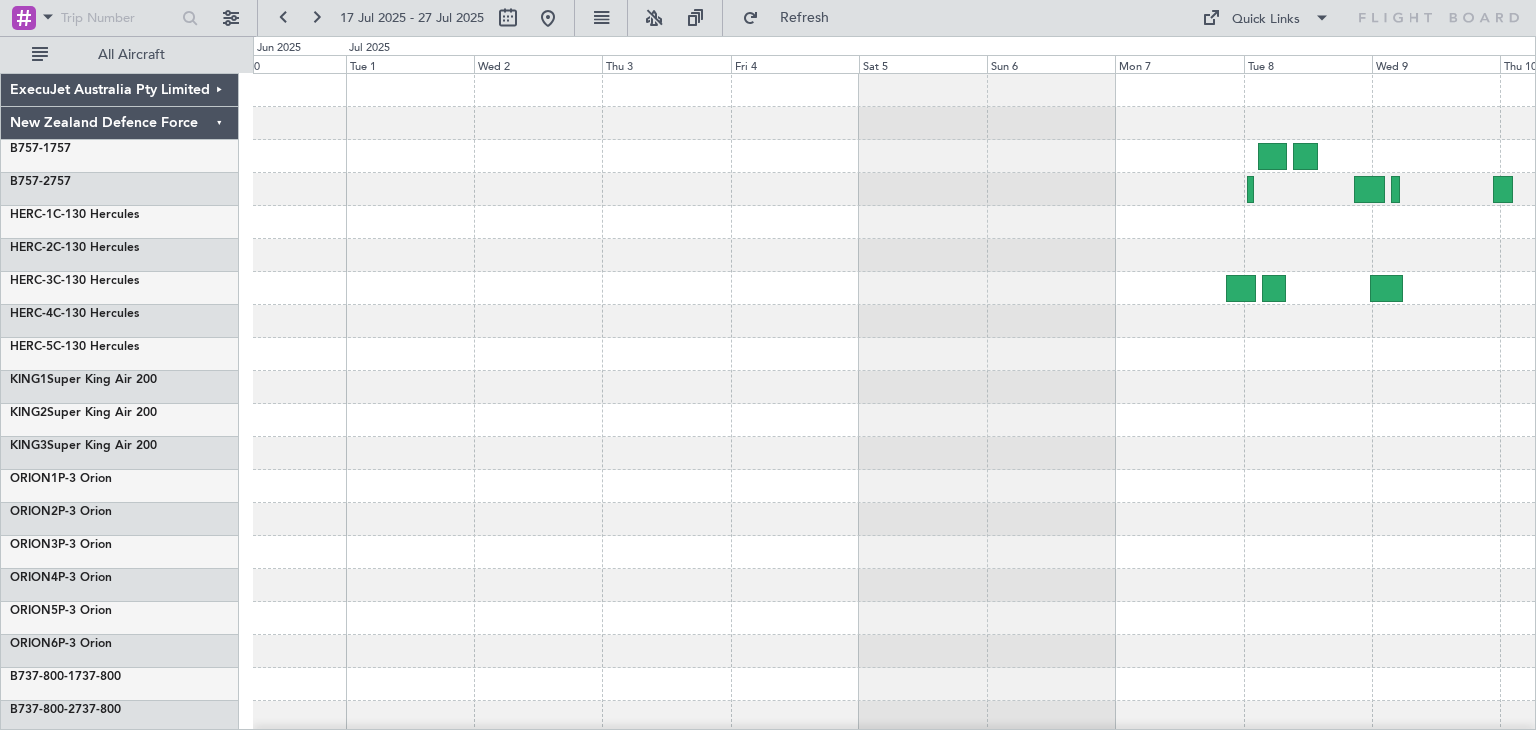 click 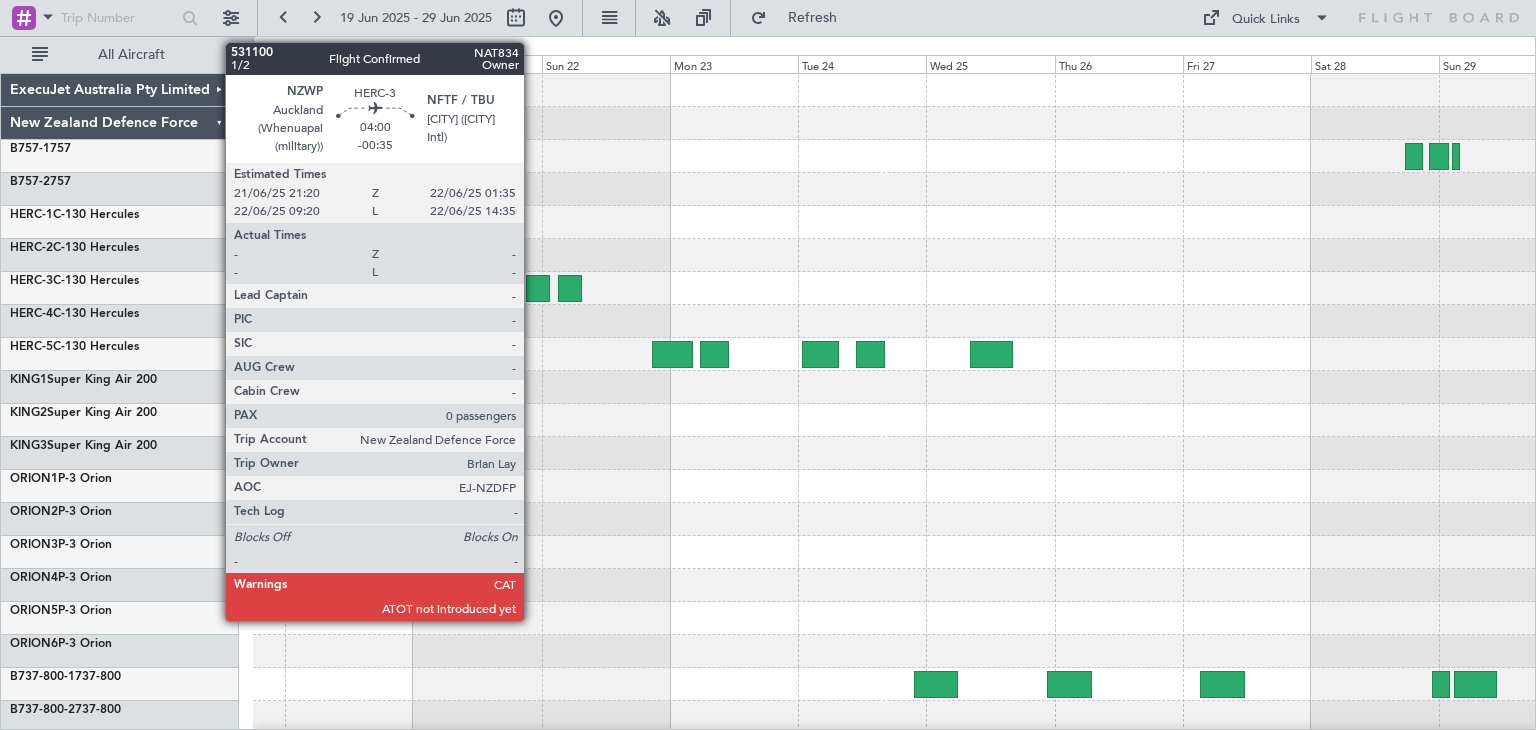 click 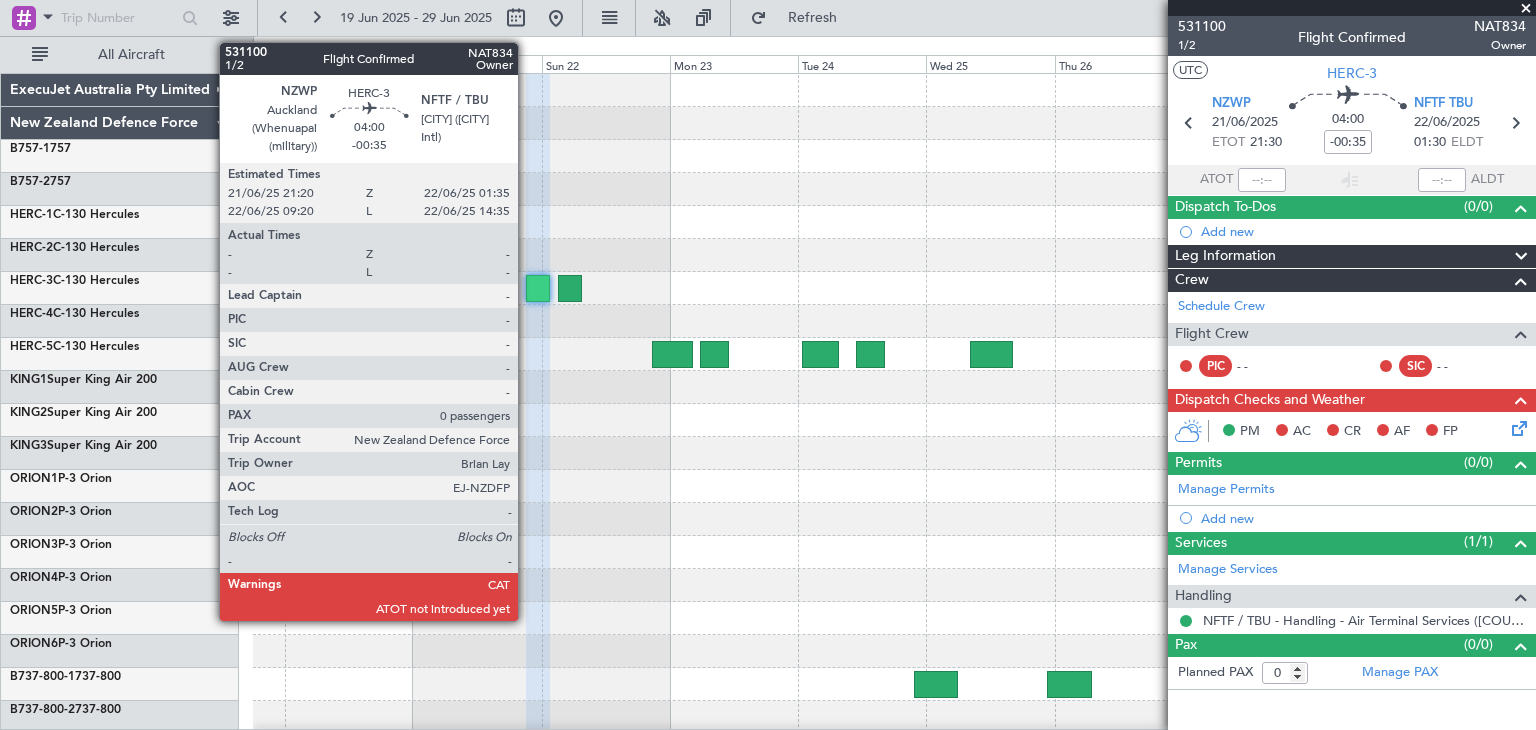 click 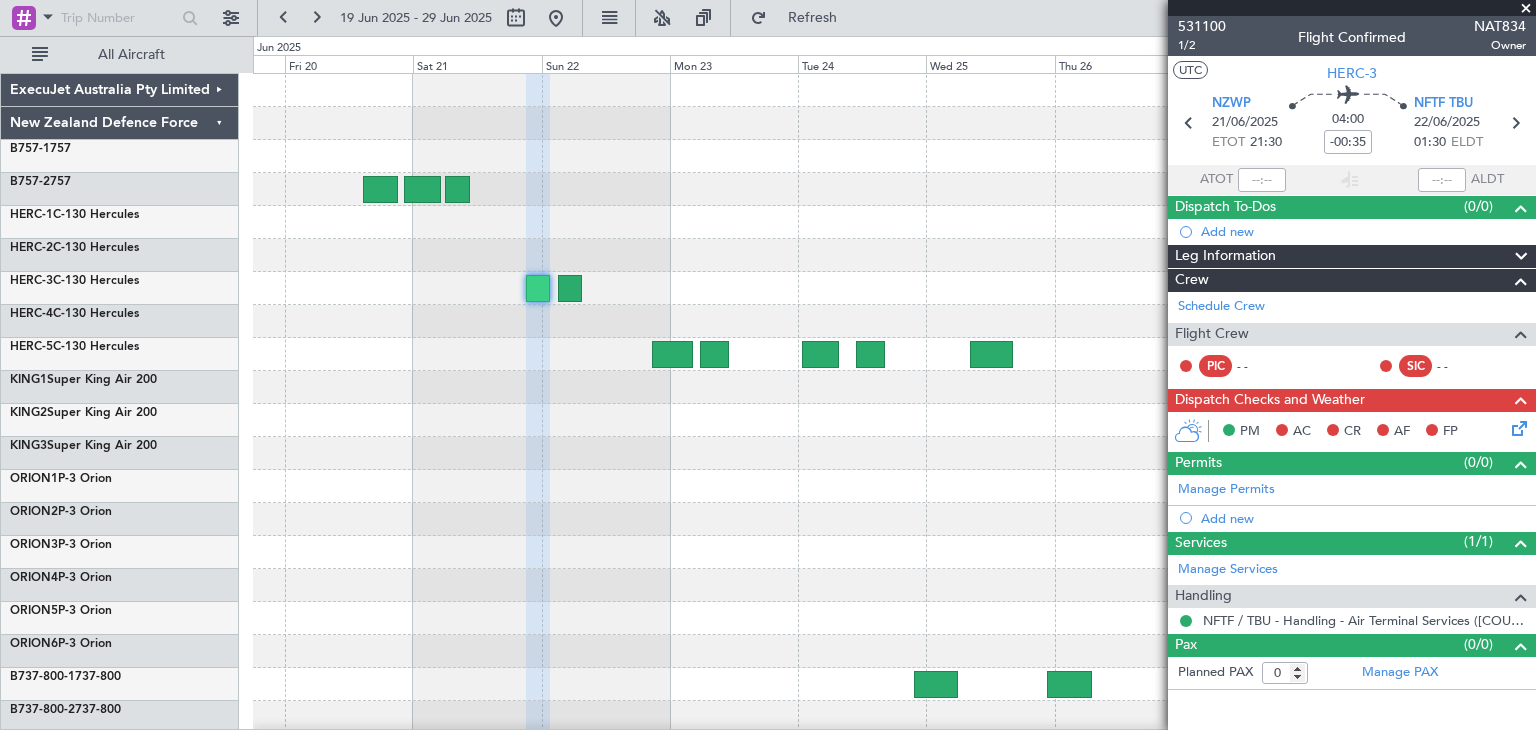 click 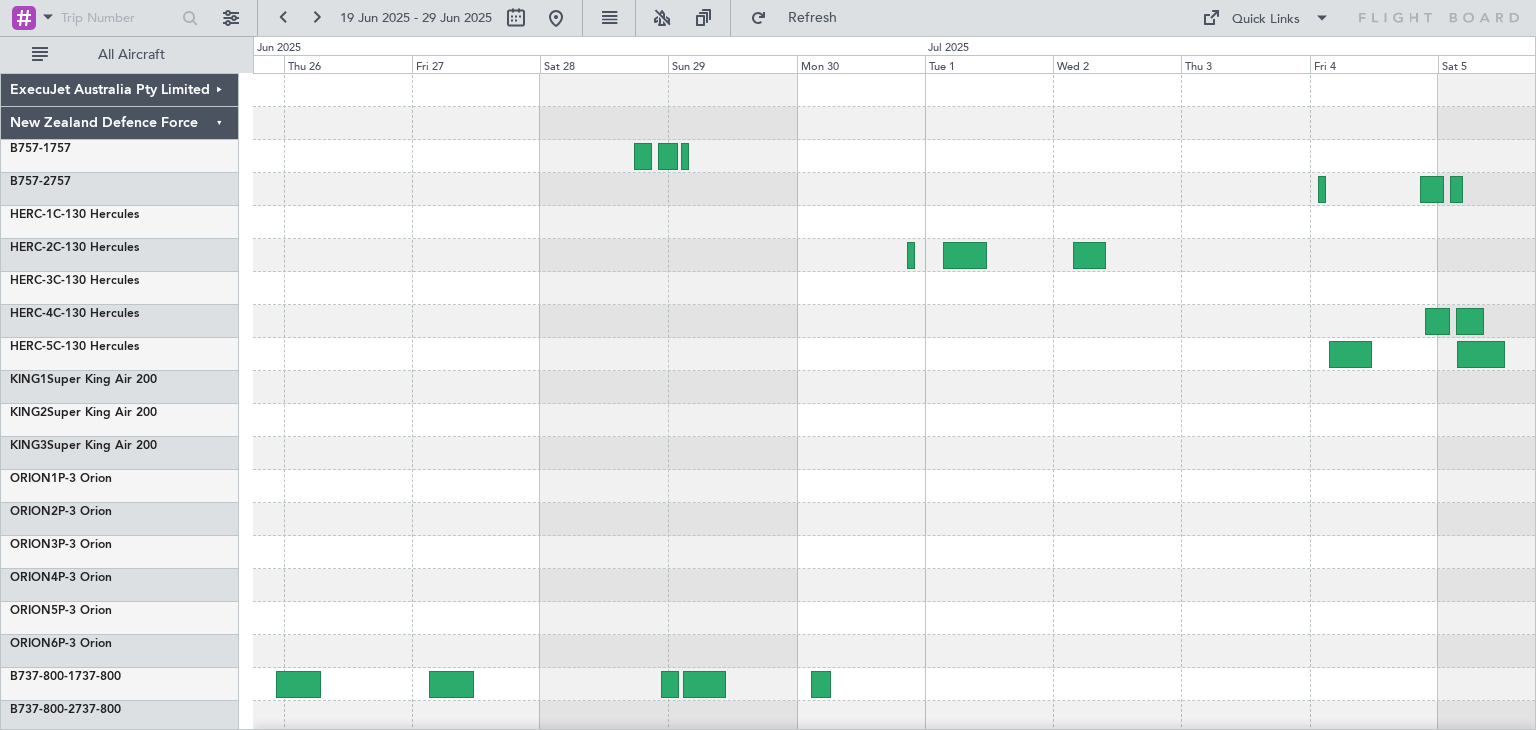 click 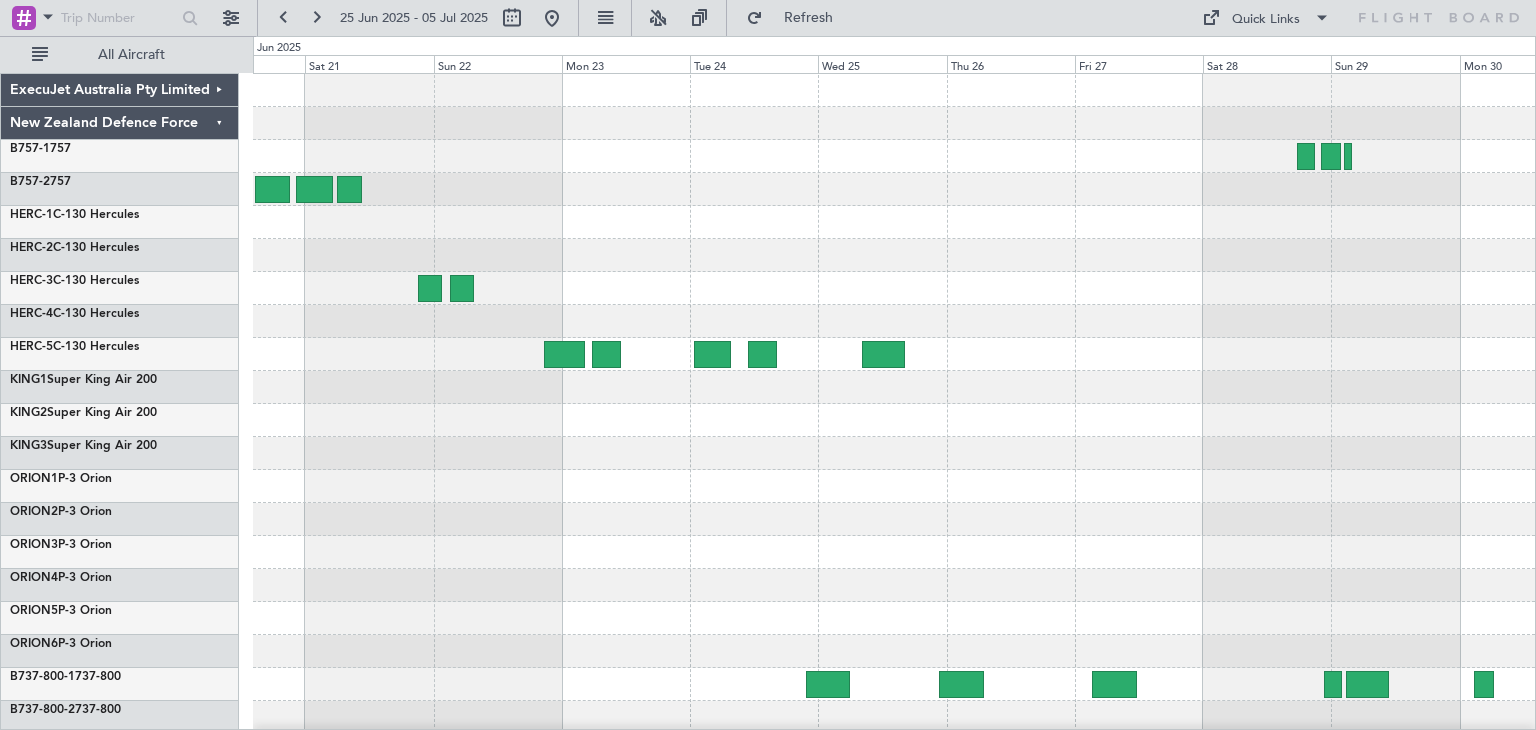 click 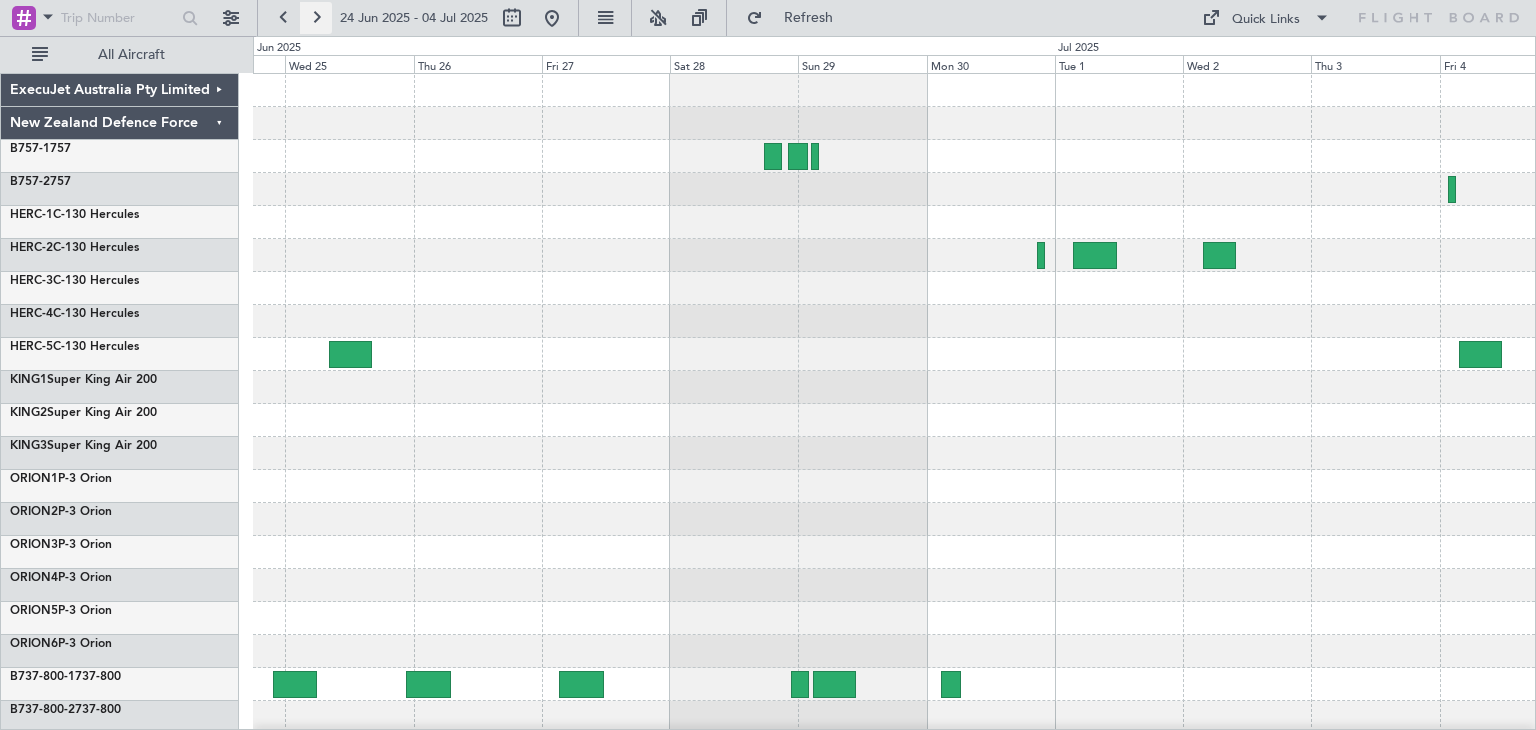 click at bounding box center (316, 18) 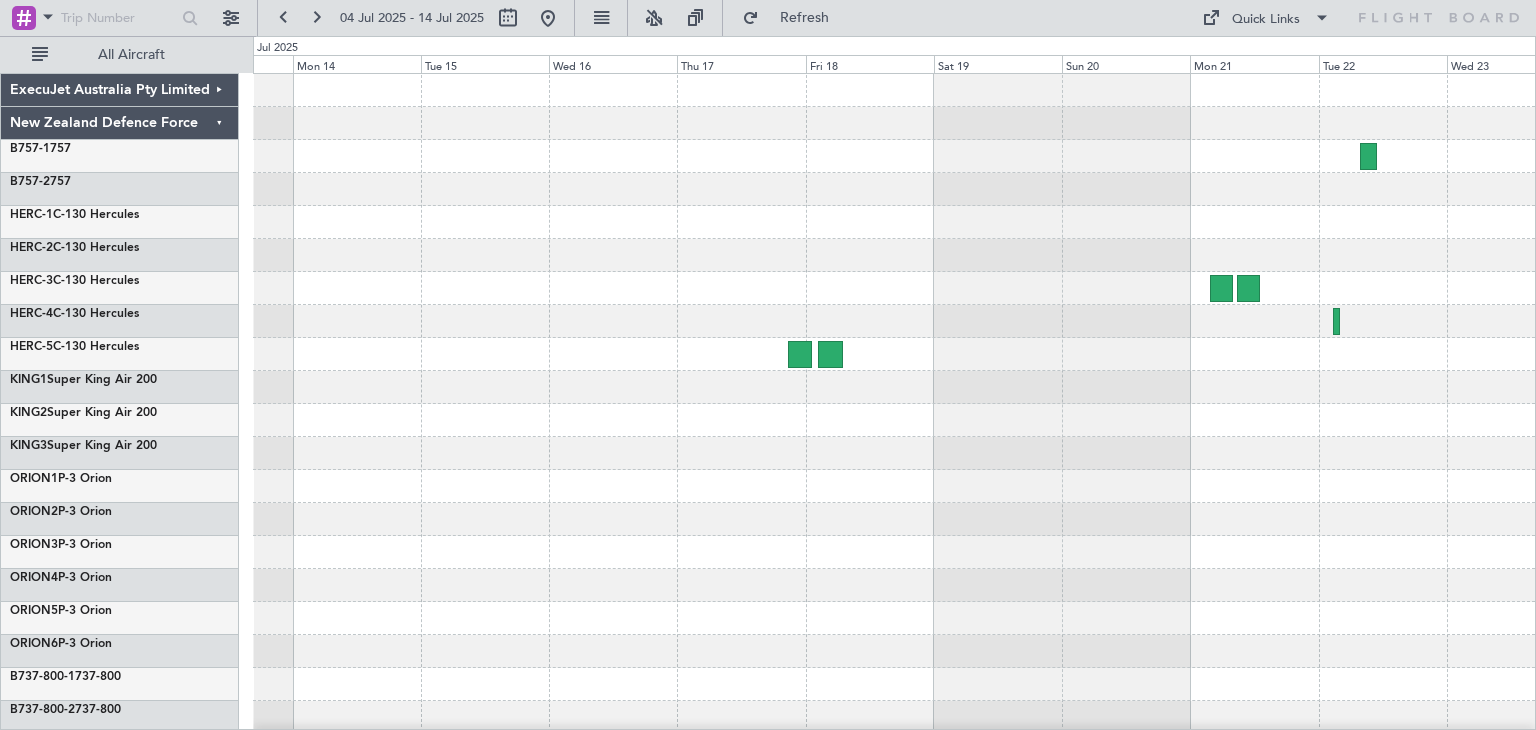click on "04 Jul 2025 - 14 Jul 2025  Refresh Quick Links All Aircraft
ExecuJet Australia Pty Limited
New Zealand Defence Force
B757-1  757
B757-2  757
HERC-1  C-130 Hercules
HERC-2  C-130 Hercules
HERC-3  C-130 Hercules
HERC-4  C-130 Hercules
HERC-5  C-130 Hercules
KING1  Super King Air 200
KING2  Super King Air 200" at bounding box center (768, 365) 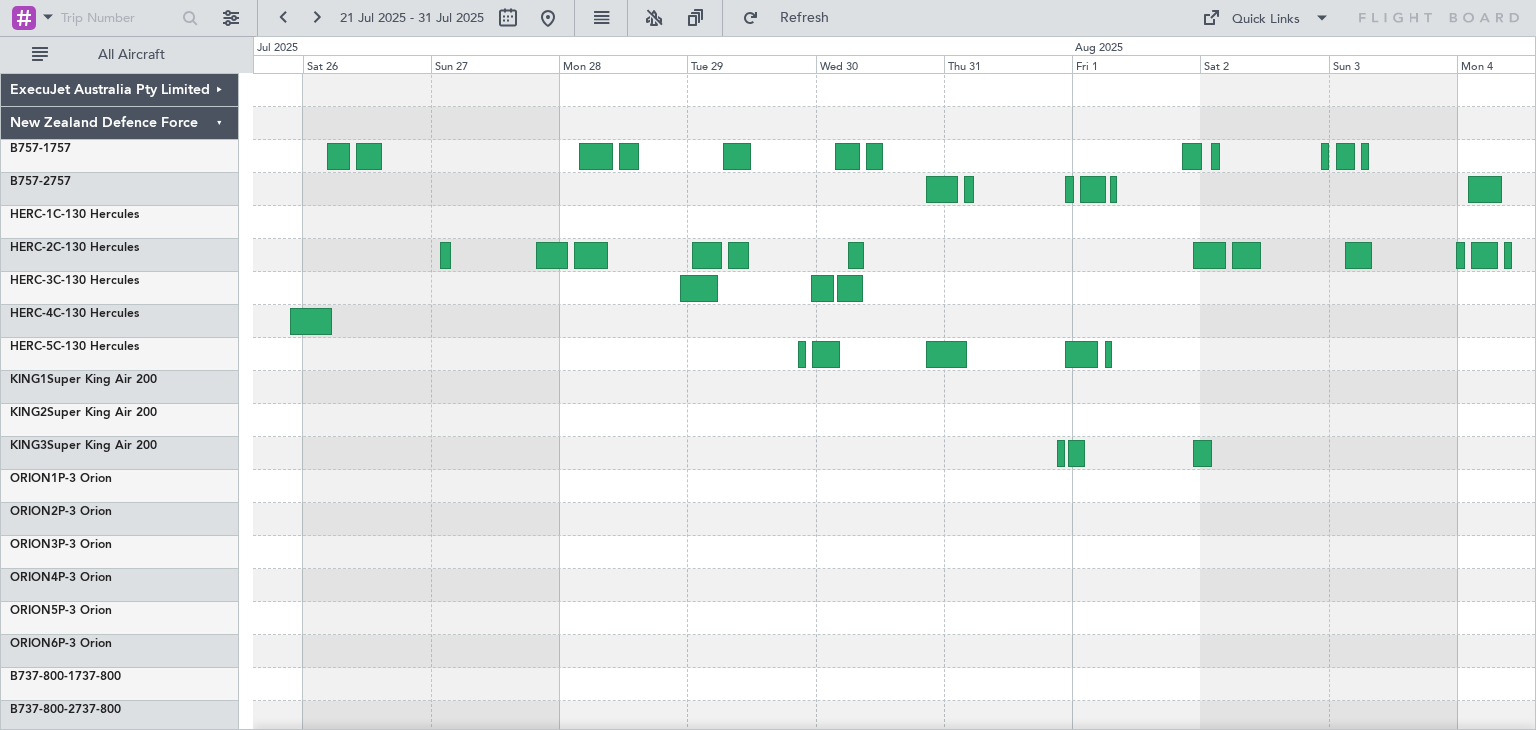 click 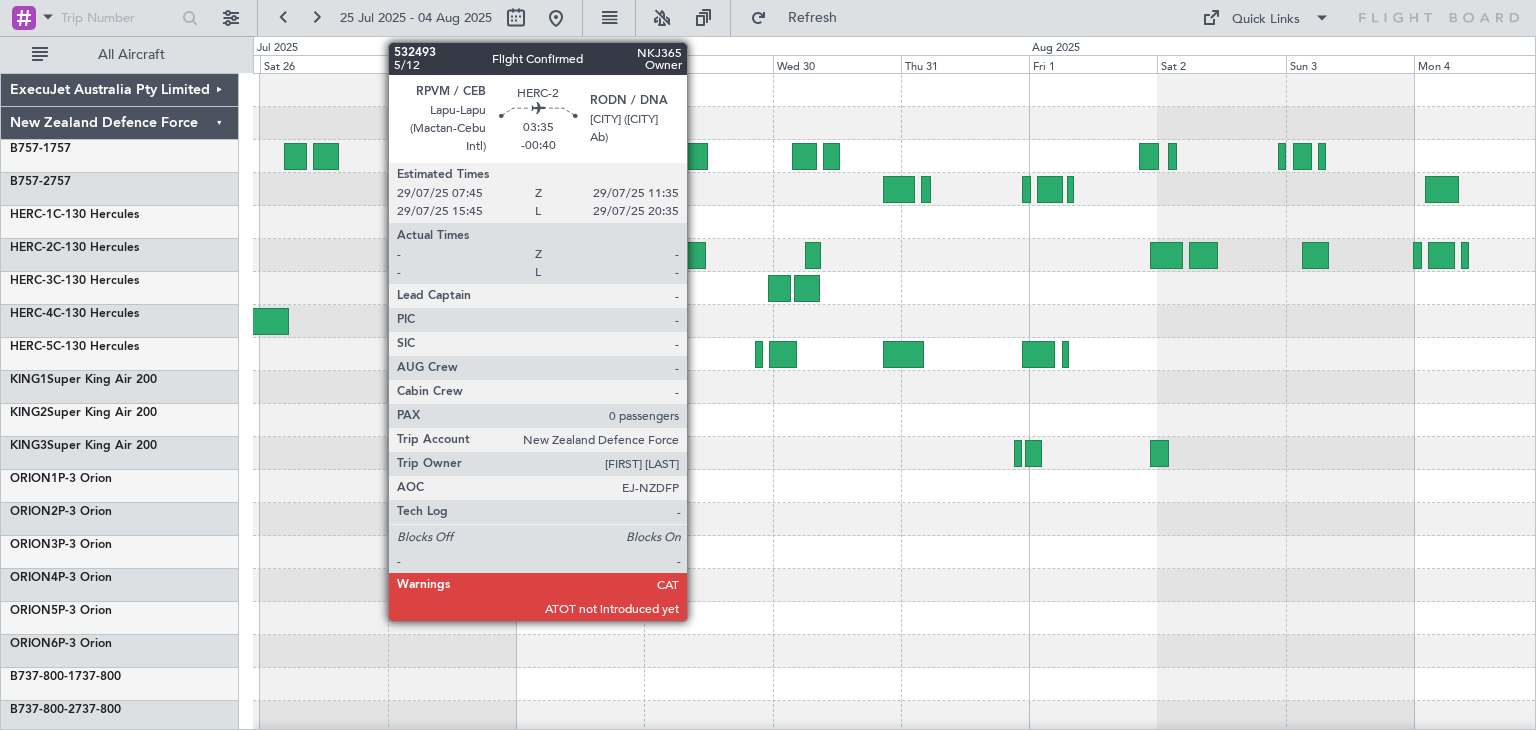 click 